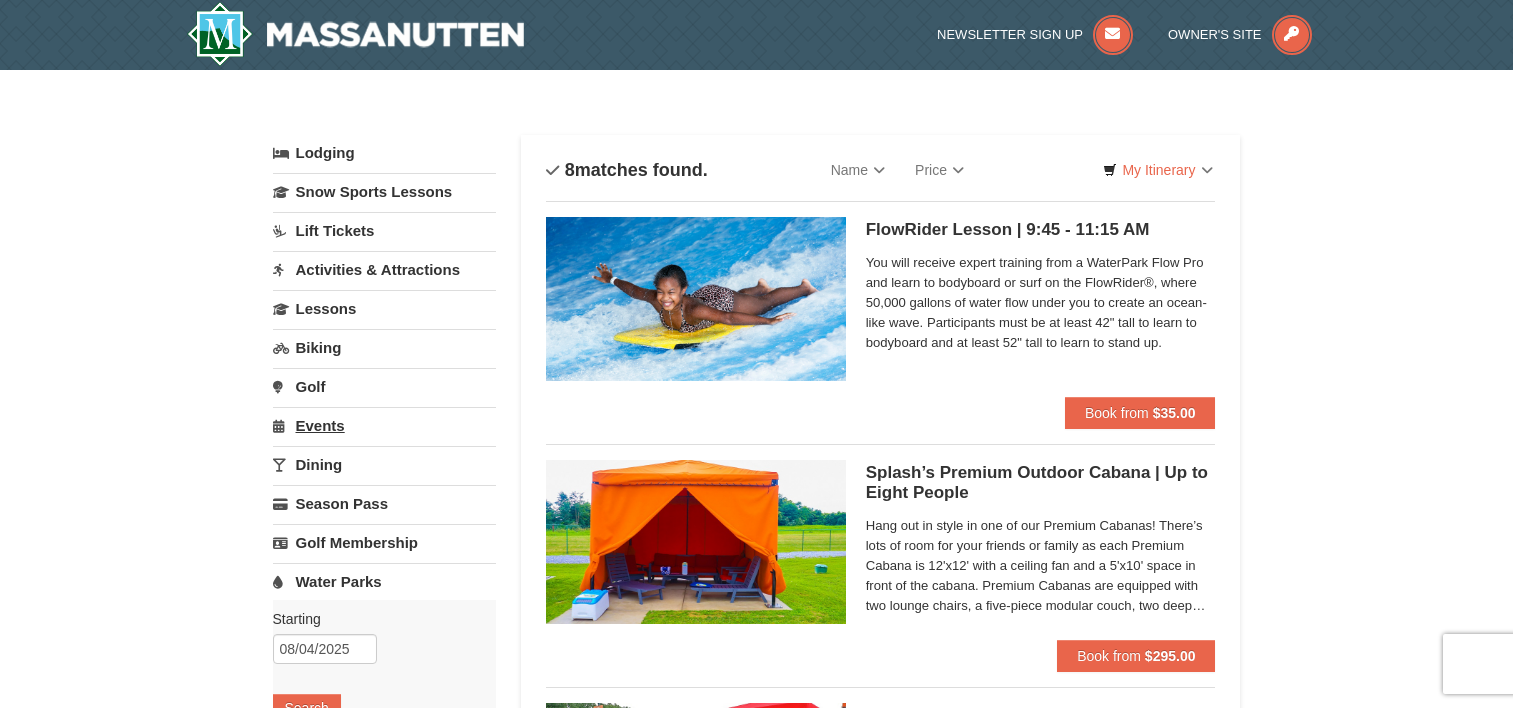 scroll, scrollTop: 0, scrollLeft: 0, axis: both 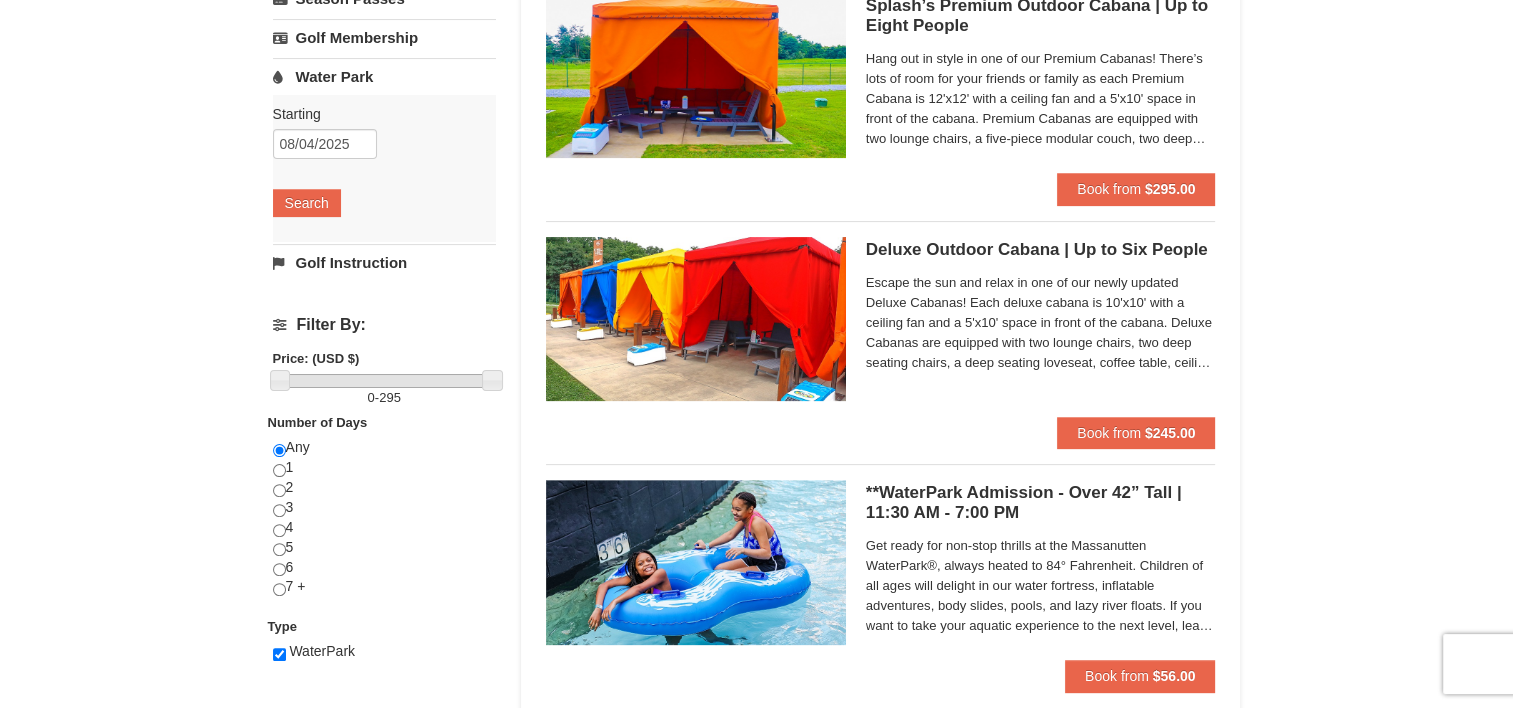 click on "Hang out in style in one of our Premium Cabanas! There’s lots of room for your friends or family as each Premium Cabana is 12'x12' with a ceiling fan and a 5'x10' space in front of the cabana. Premium Cabanas are equipped with two lounge chairs, a five-piece modular couch, two deep seating chairs, coffee table, low profile table, ceiling fan, and electric service. Rental also includes 16 bottles of water, four WaterPark towels, WaterPark logo tote bag, $50 Diamond Jim’s Arcade card, and service from our friendly cabana hosts. There is a maximum number of eight guests per cabana." at bounding box center [1041, 99] 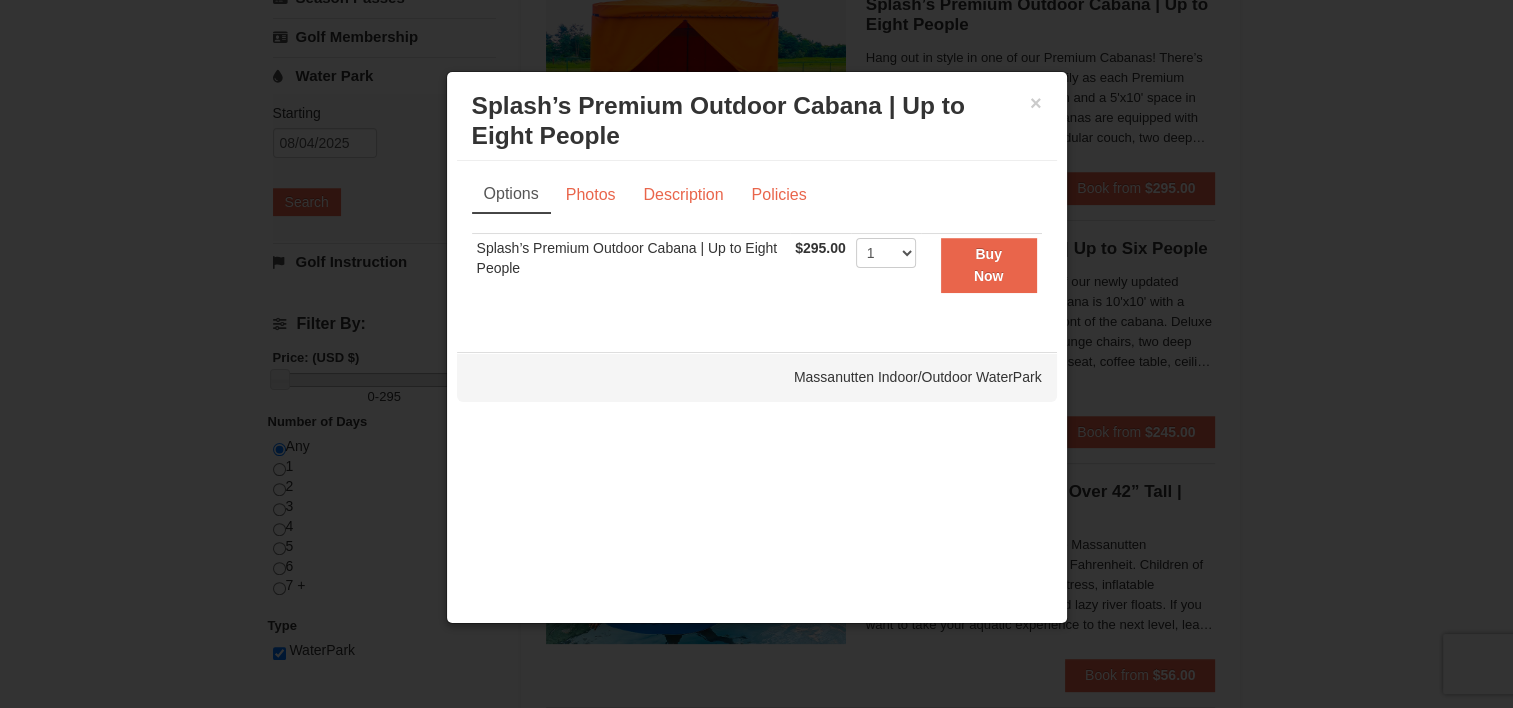 scroll, scrollTop: 468, scrollLeft: 0, axis: vertical 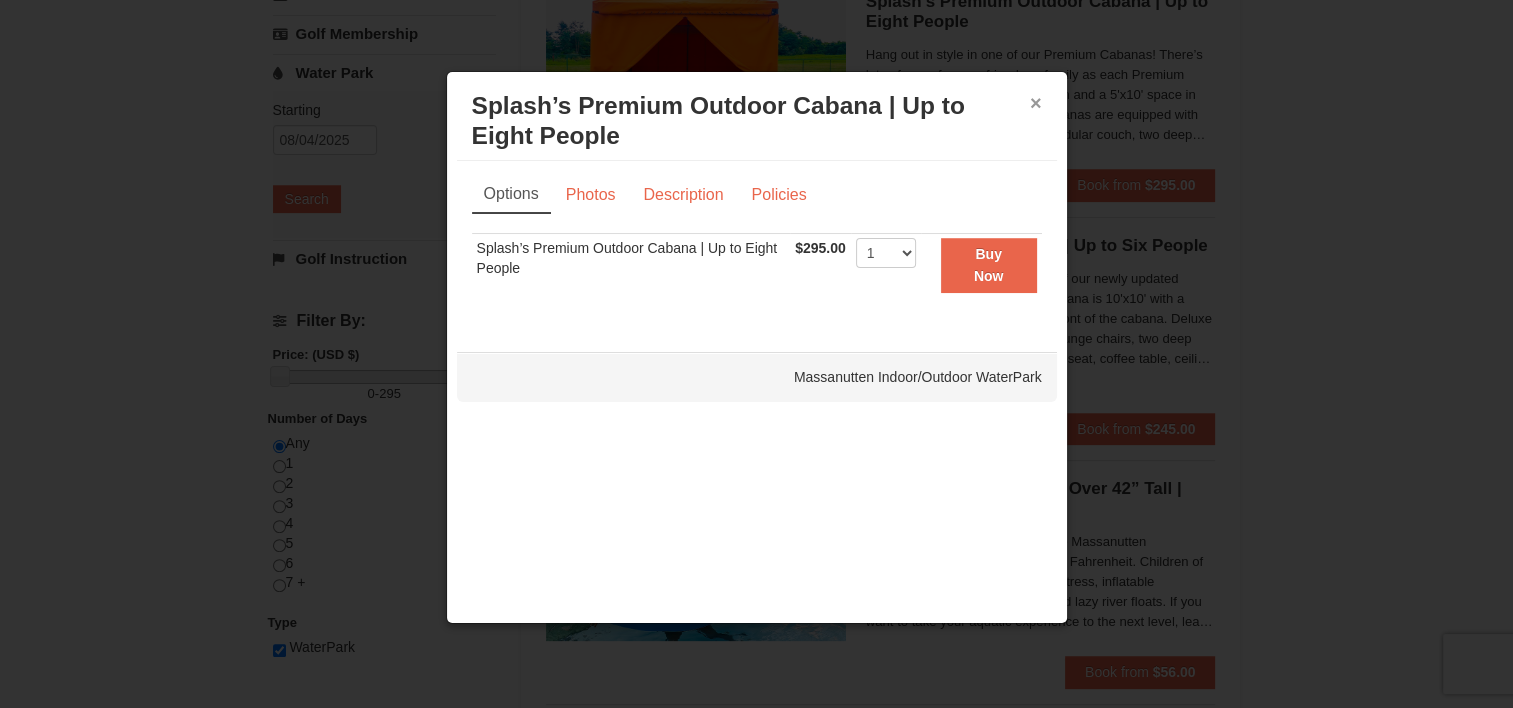 click on "×" at bounding box center [1036, 103] 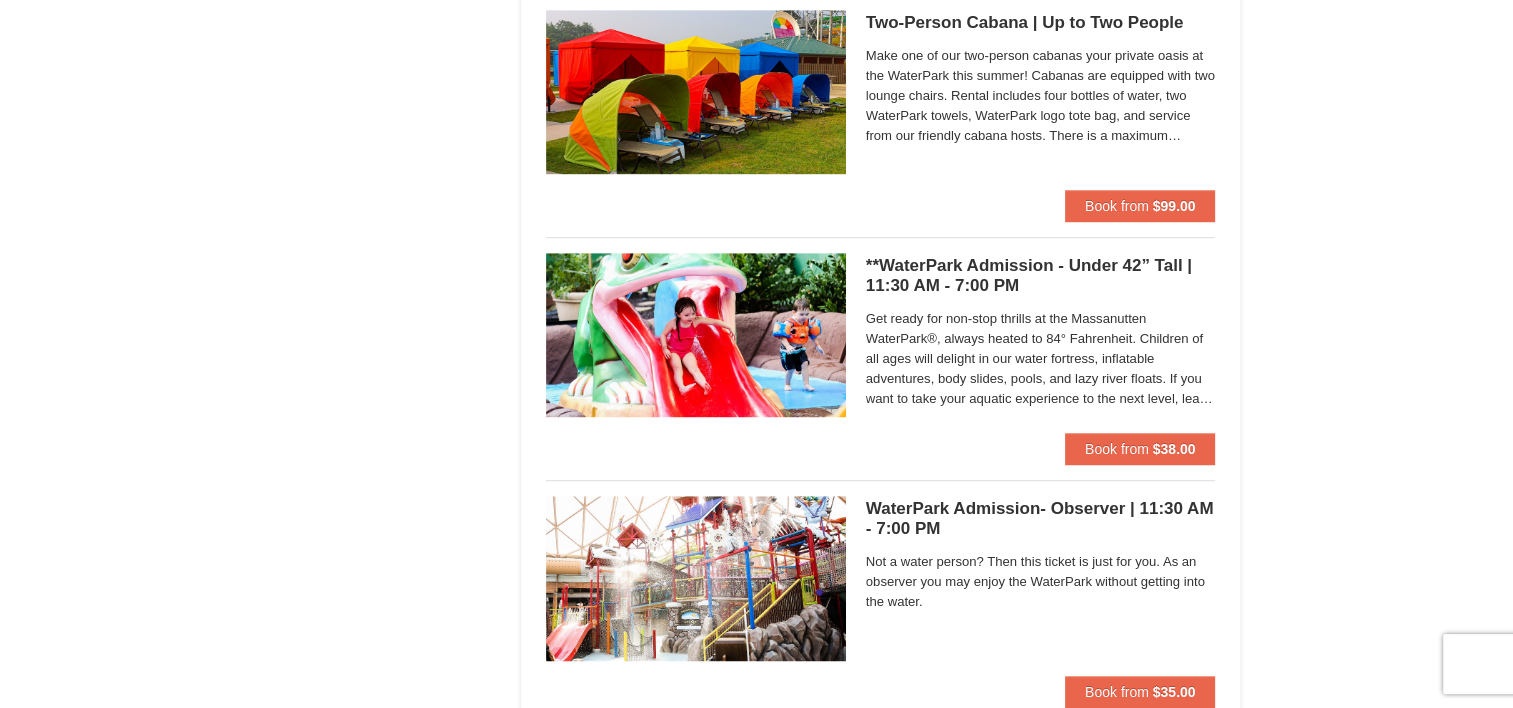 scroll, scrollTop: 1180, scrollLeft: 0, axis: vertical 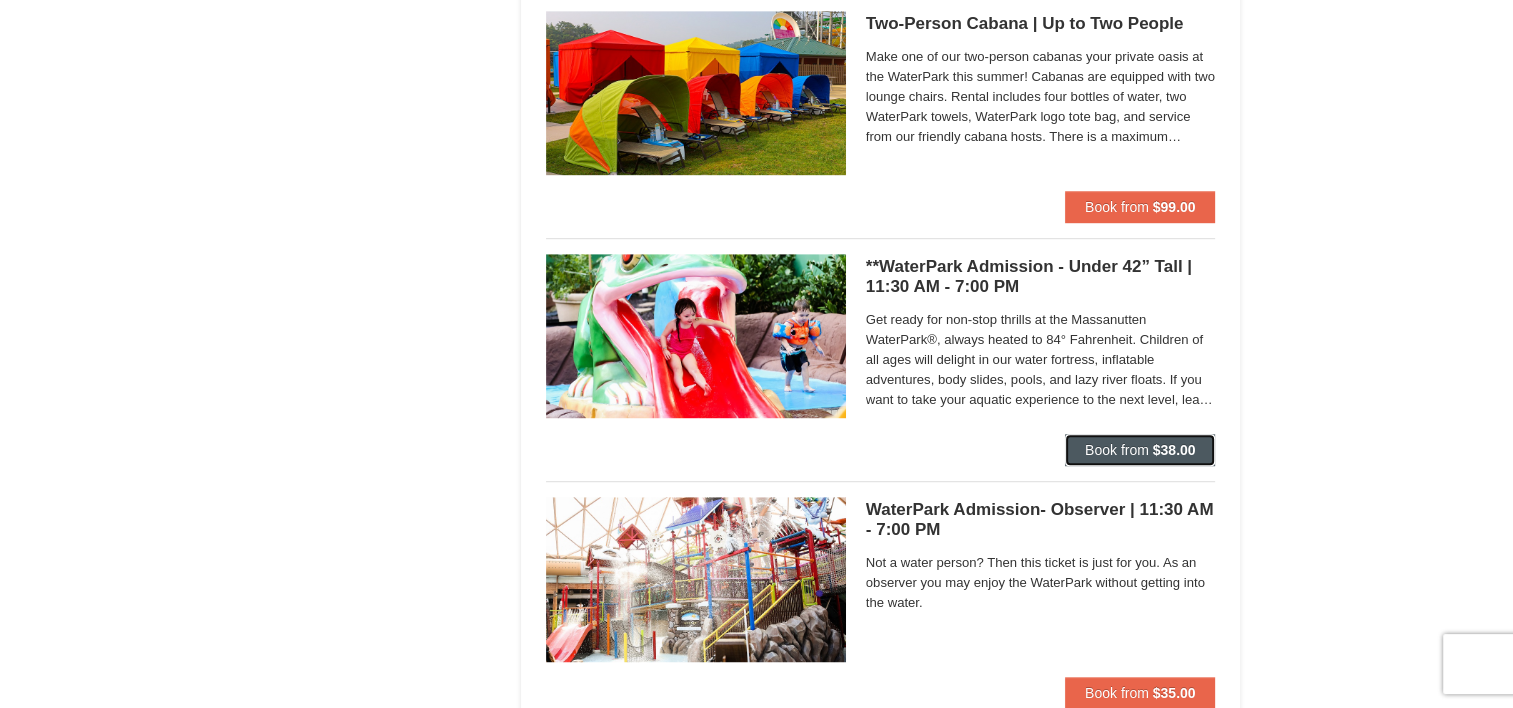 click on "Book from" at bounding box center (1117, 450) 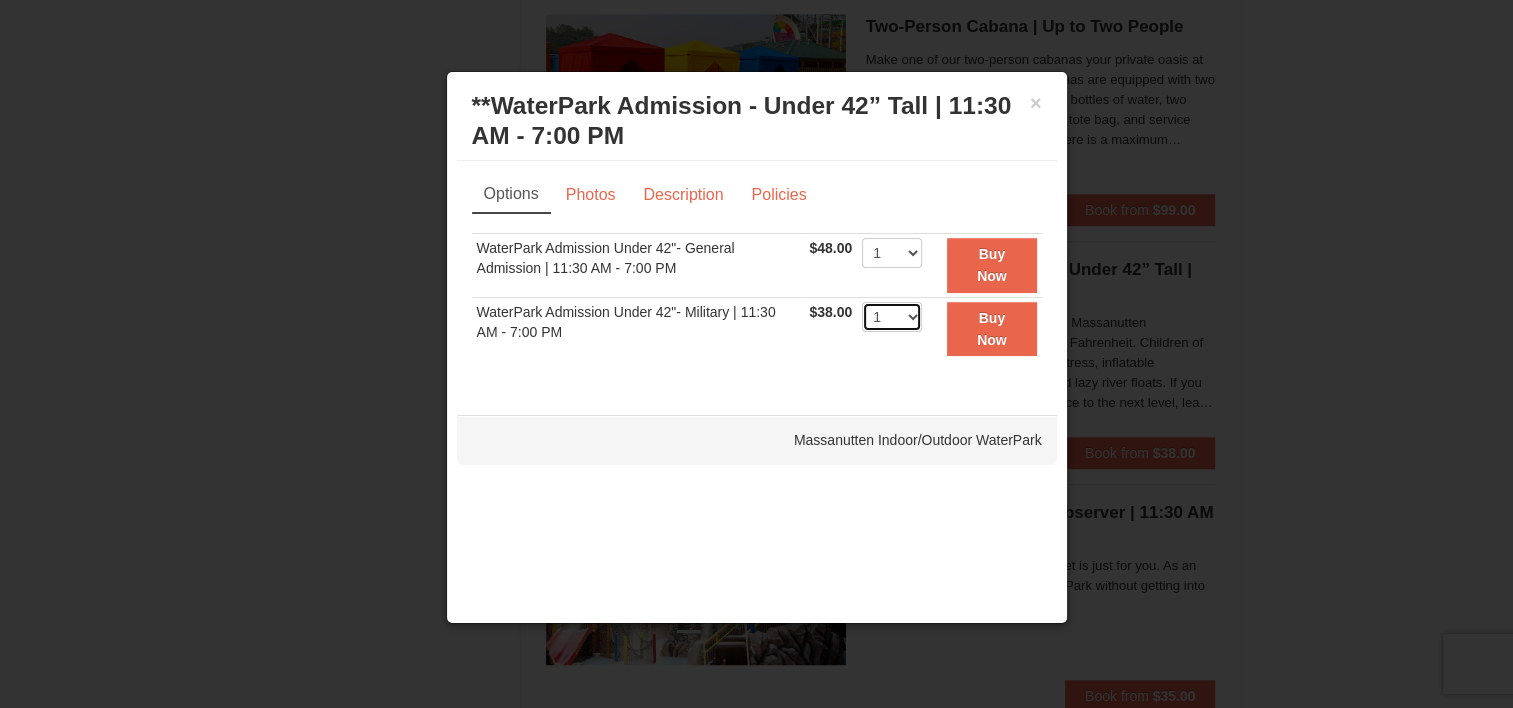 click on "1
2
3
4
5
6
7
8
9
10
11
12
13
14
15
16
17
18
19
20
21 22" at bounding box center (892, 317) 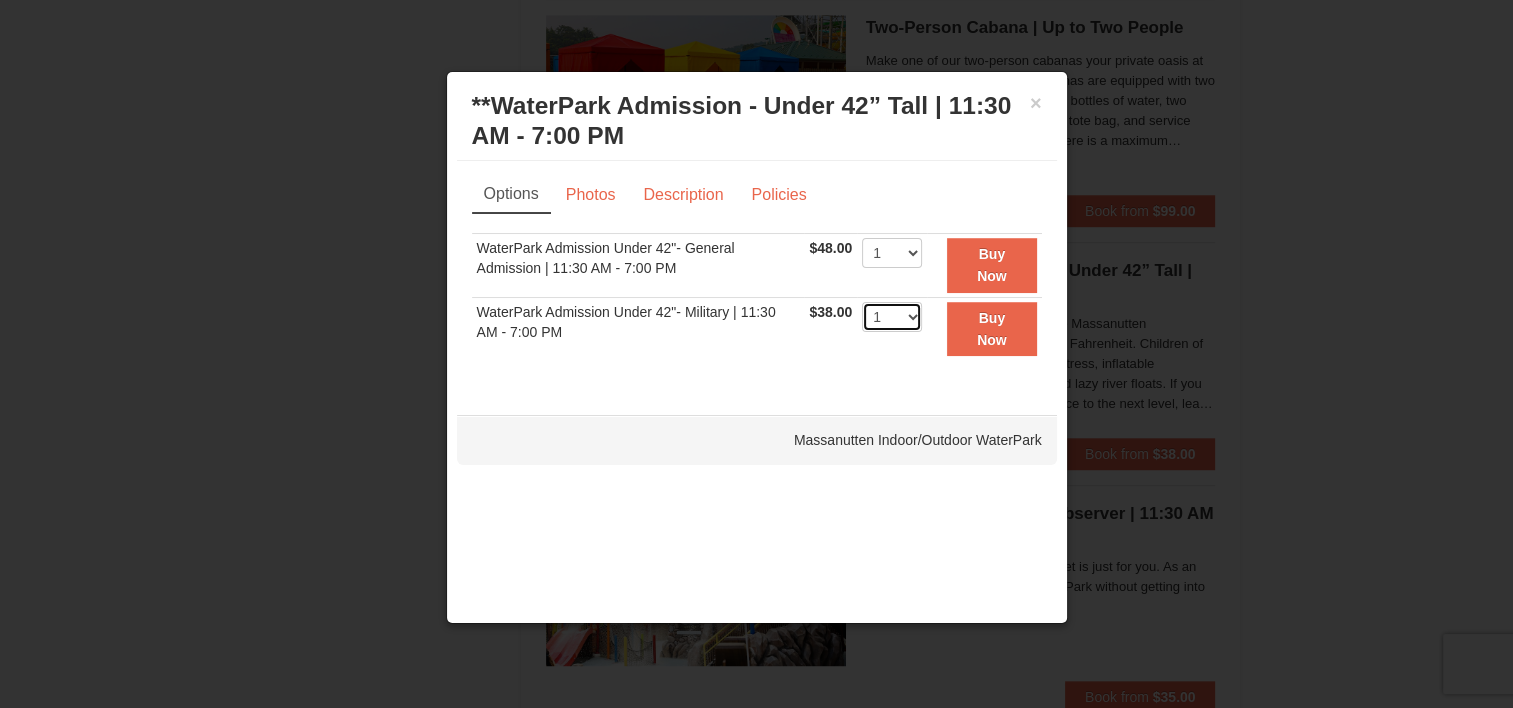 click on "1
2
3
4
5
6
7
8
9
10
11
12
13
14
15
16
17
18
19
20
21 22" at bounding box center [892, 317] 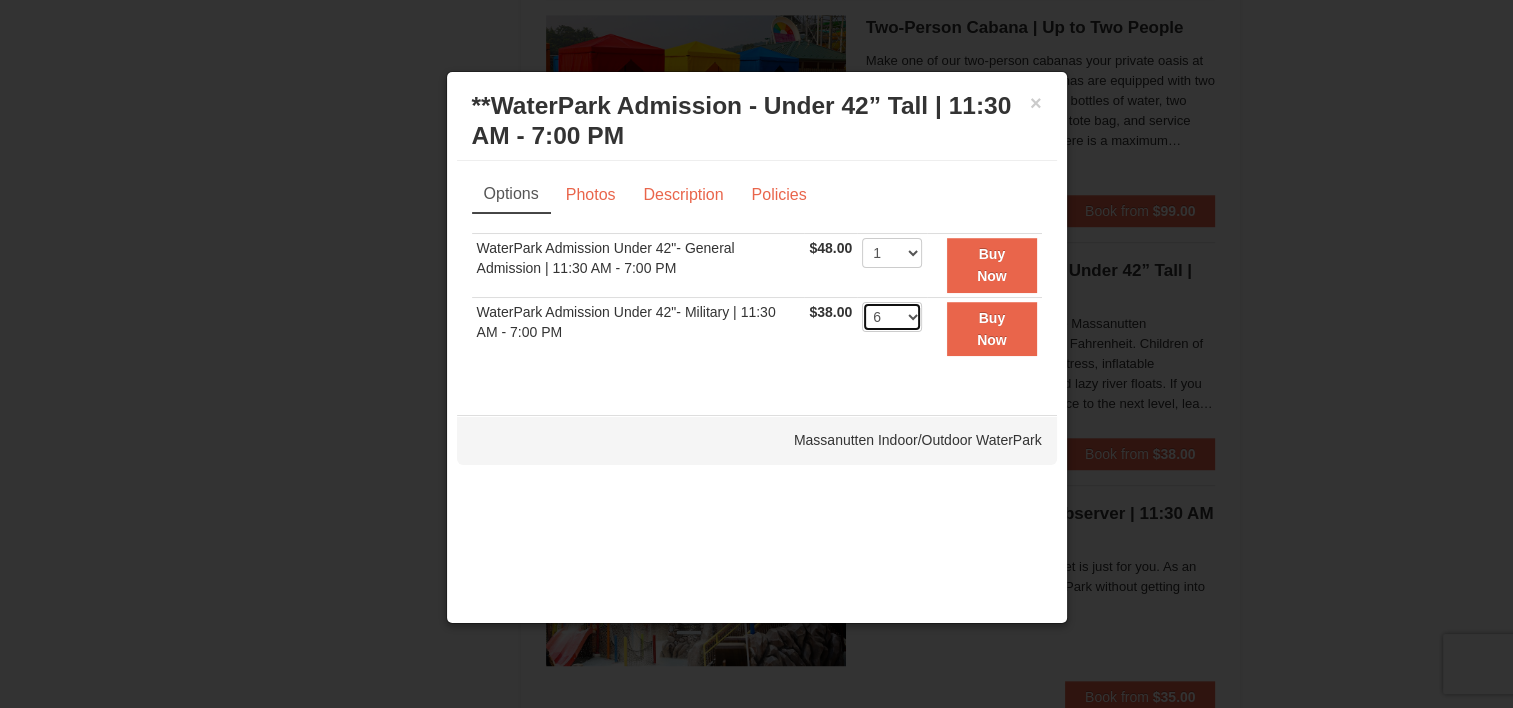 click on "1
2
3
4
5
6
7
8
9
10
11
12
13
14
15
16
17
18
19
20
21 22" at bounding box center [892, 317] 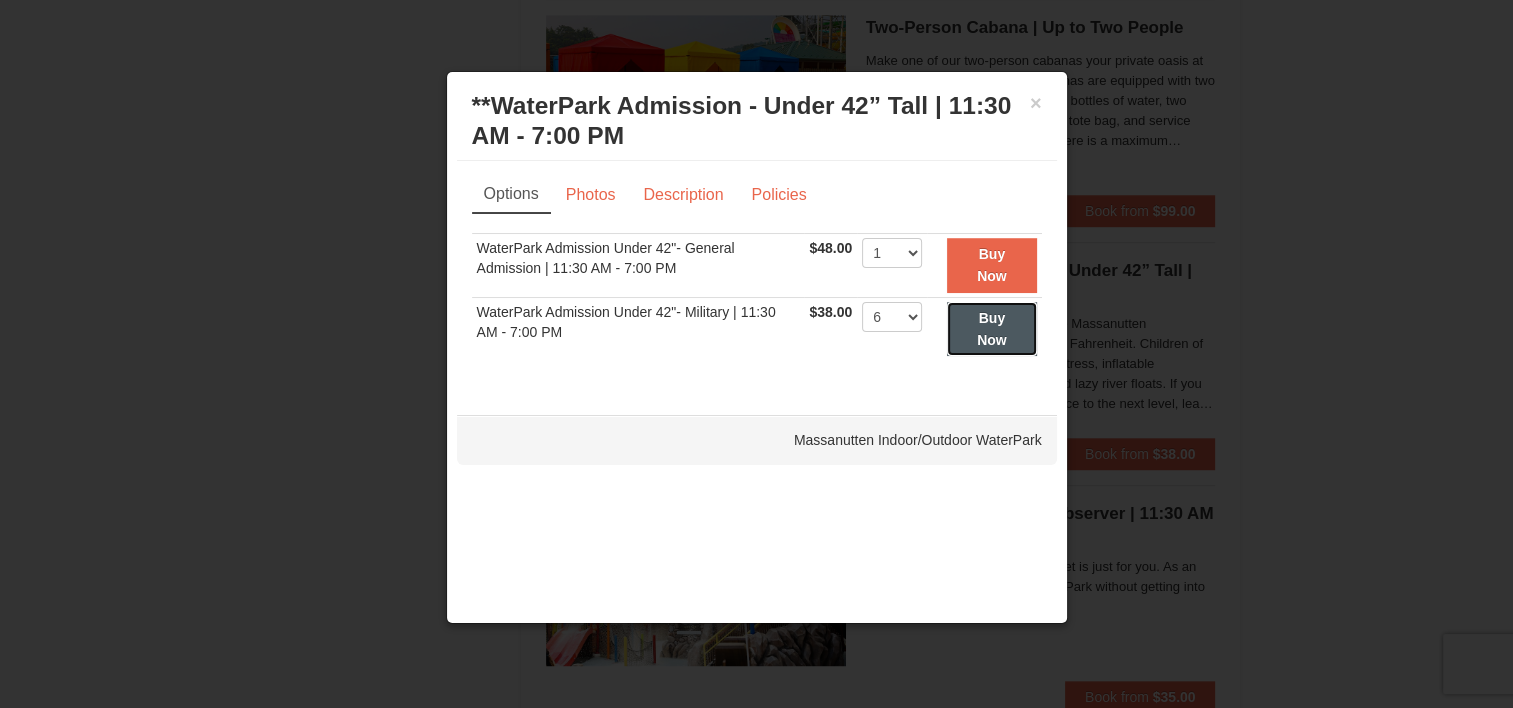 click on "Buy Now" at bounding box center (992, 329) 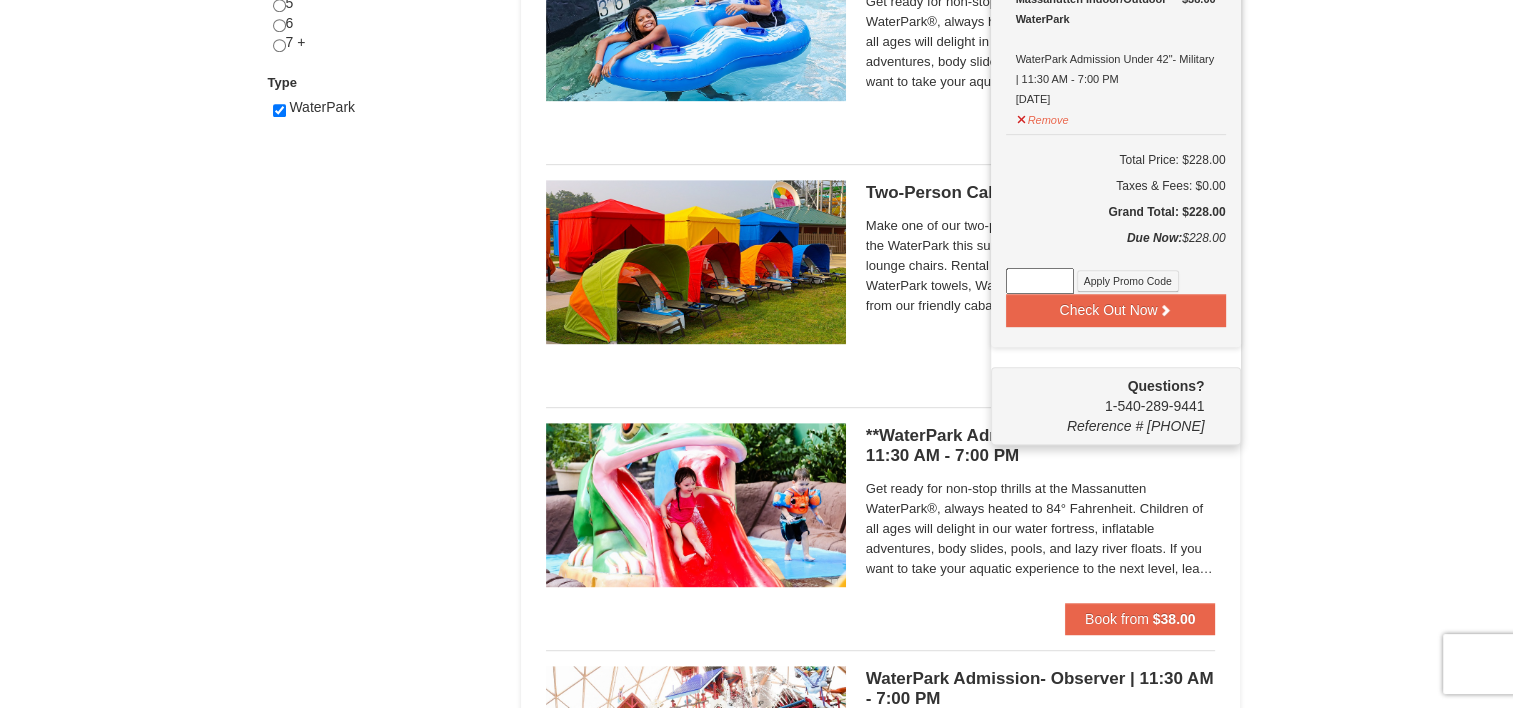scroll, scrollTop: 1009, scrollLeft: 0, axis: vertical 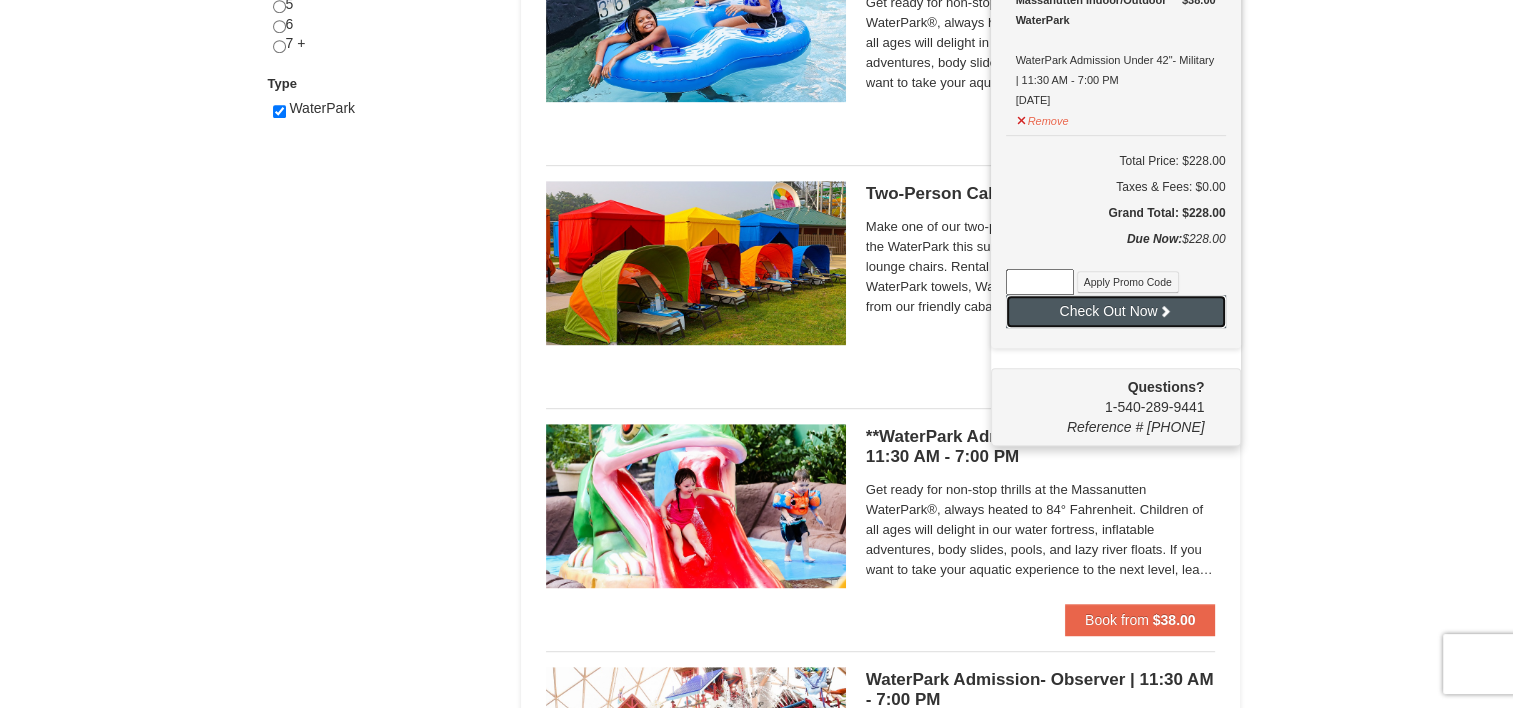 click on "Check Out Now" at bounding box center [1116, 311] 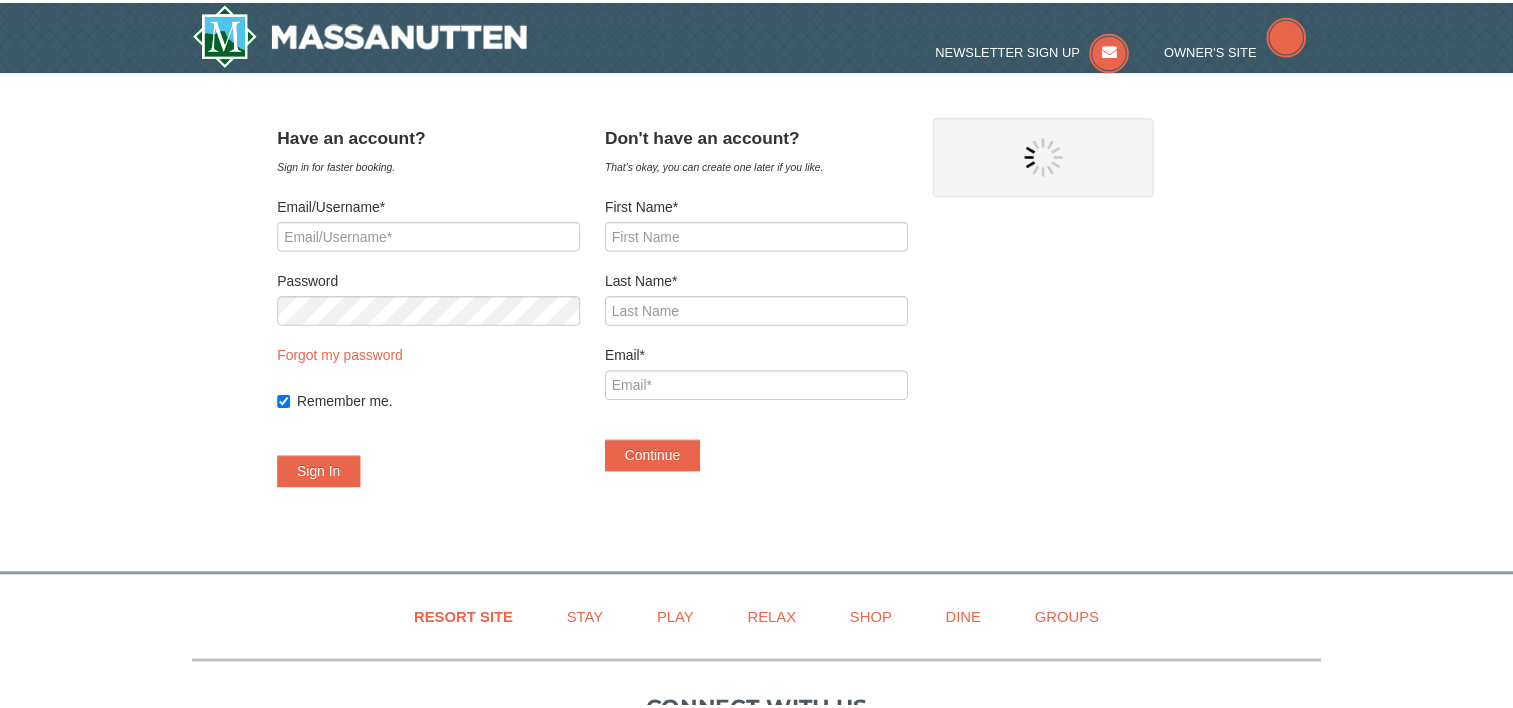 scroll, scrollTop: 0, scrollLeft: 0, axis: both 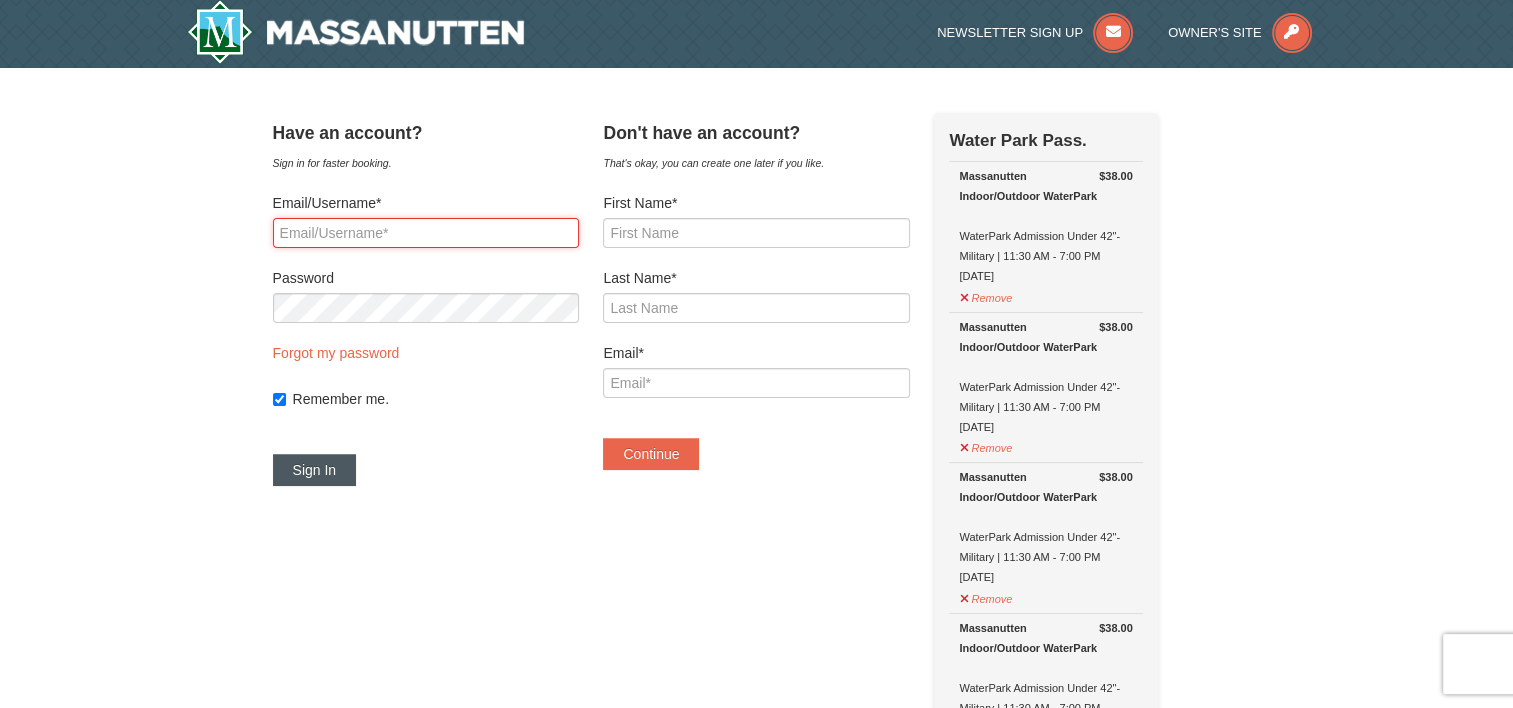 type on "purcell.nace@gmail.com" 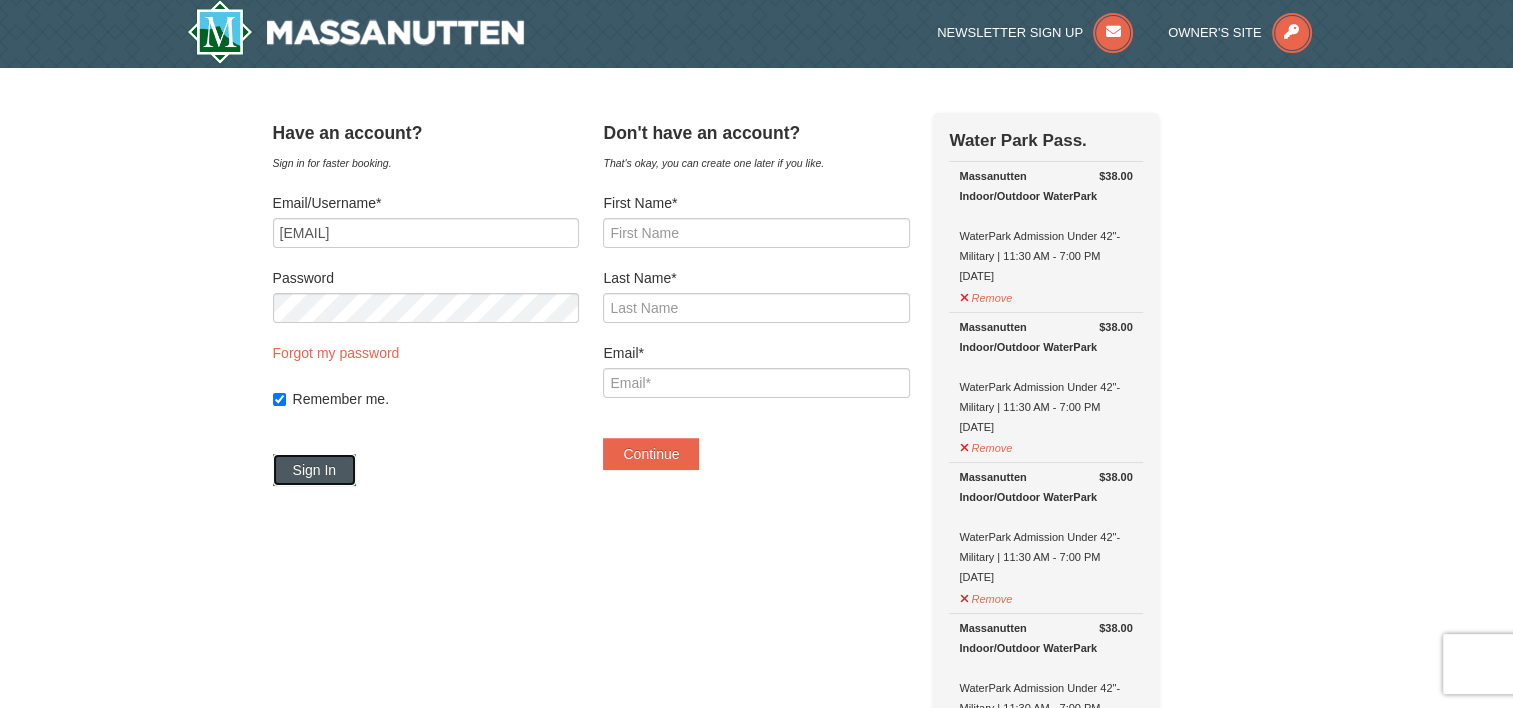 click on "Sign In" at bounding box center [315, 470] 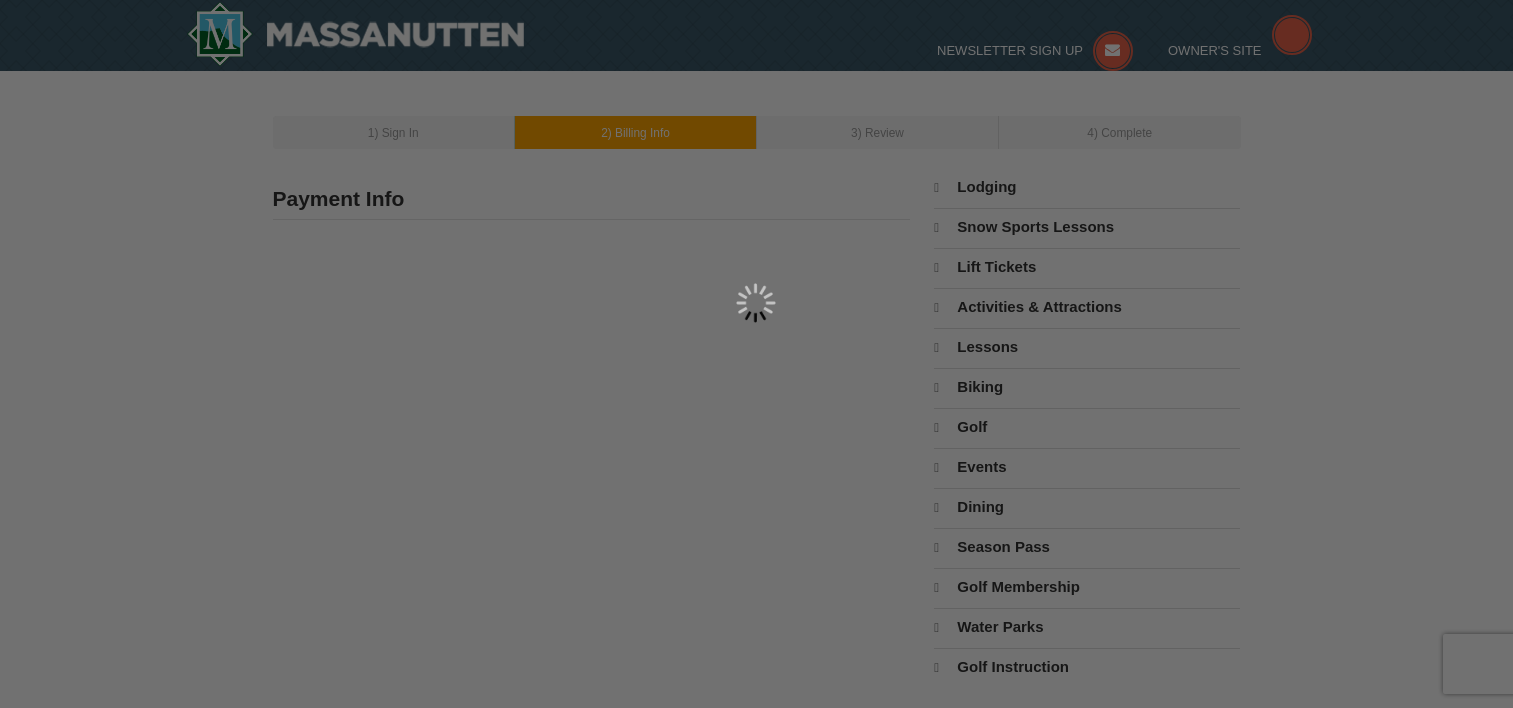 scroll, scrollTop: 0, scrollLeft: 0, axis: both 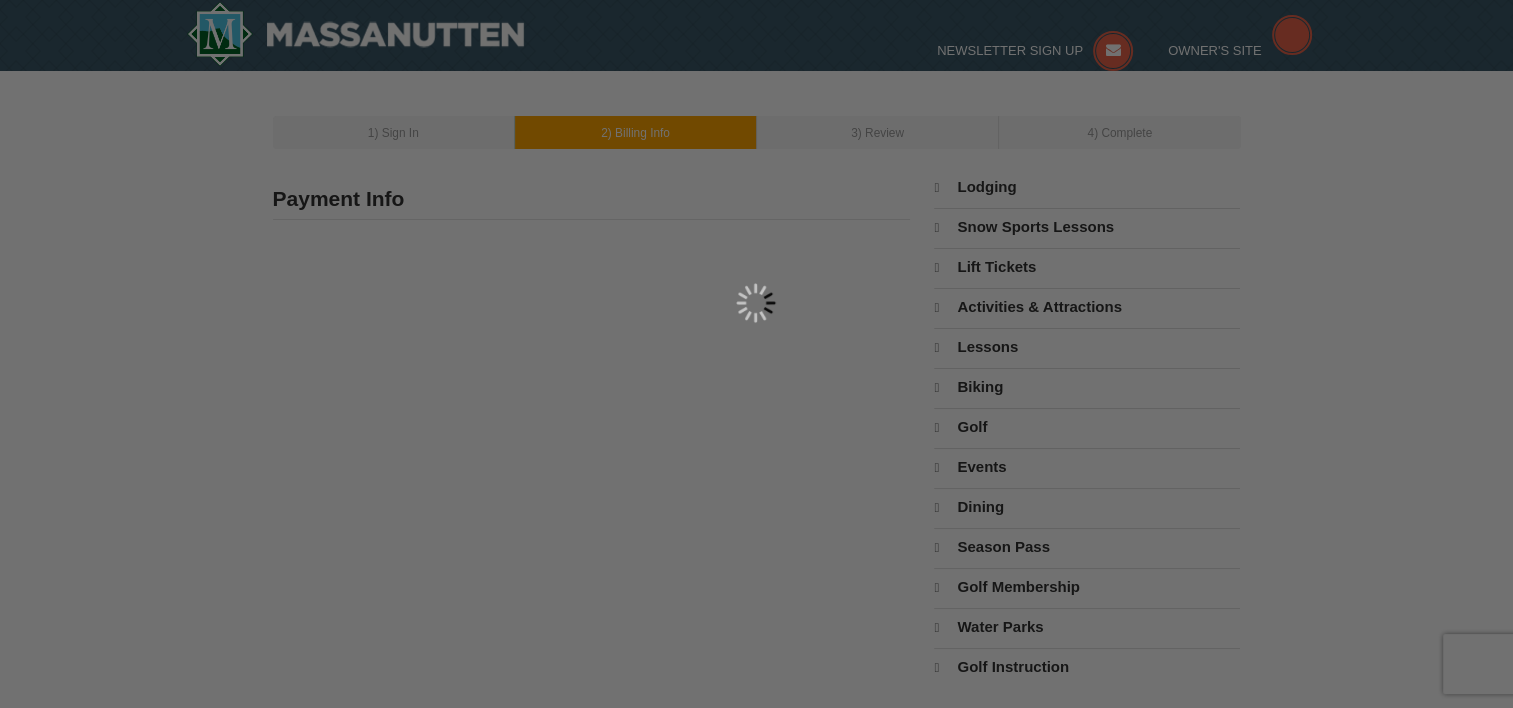 type on "323 Alec Mountain Rd" 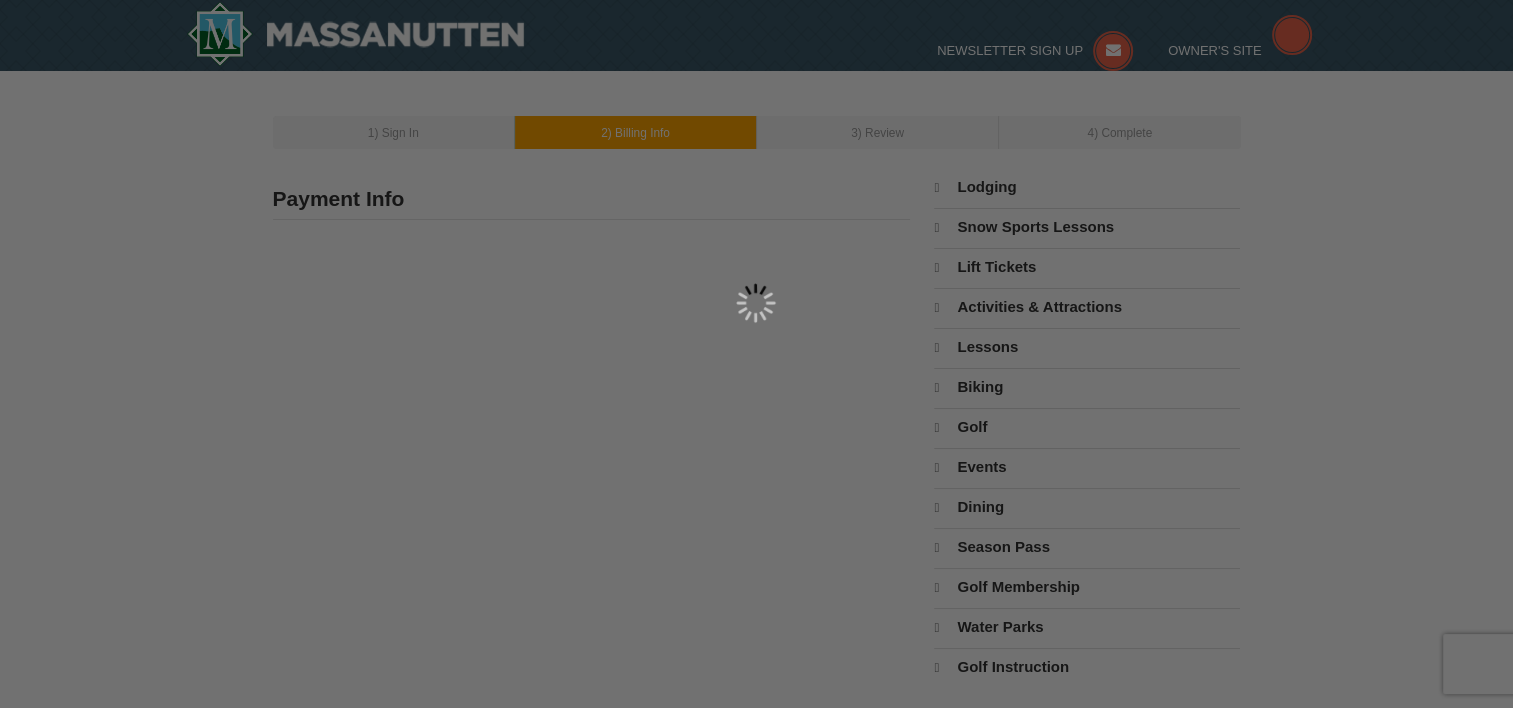 type on "None" 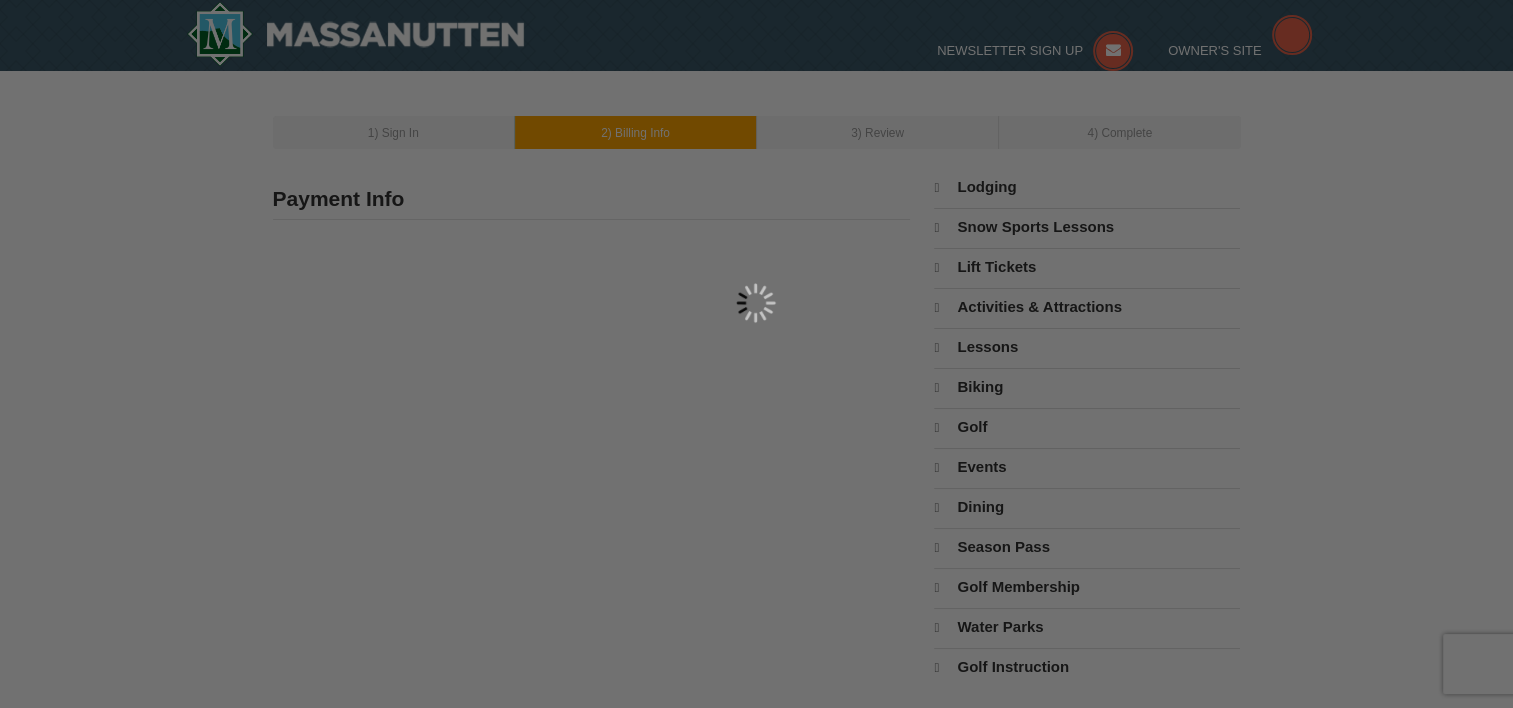 type on "CLARKESVILLE" 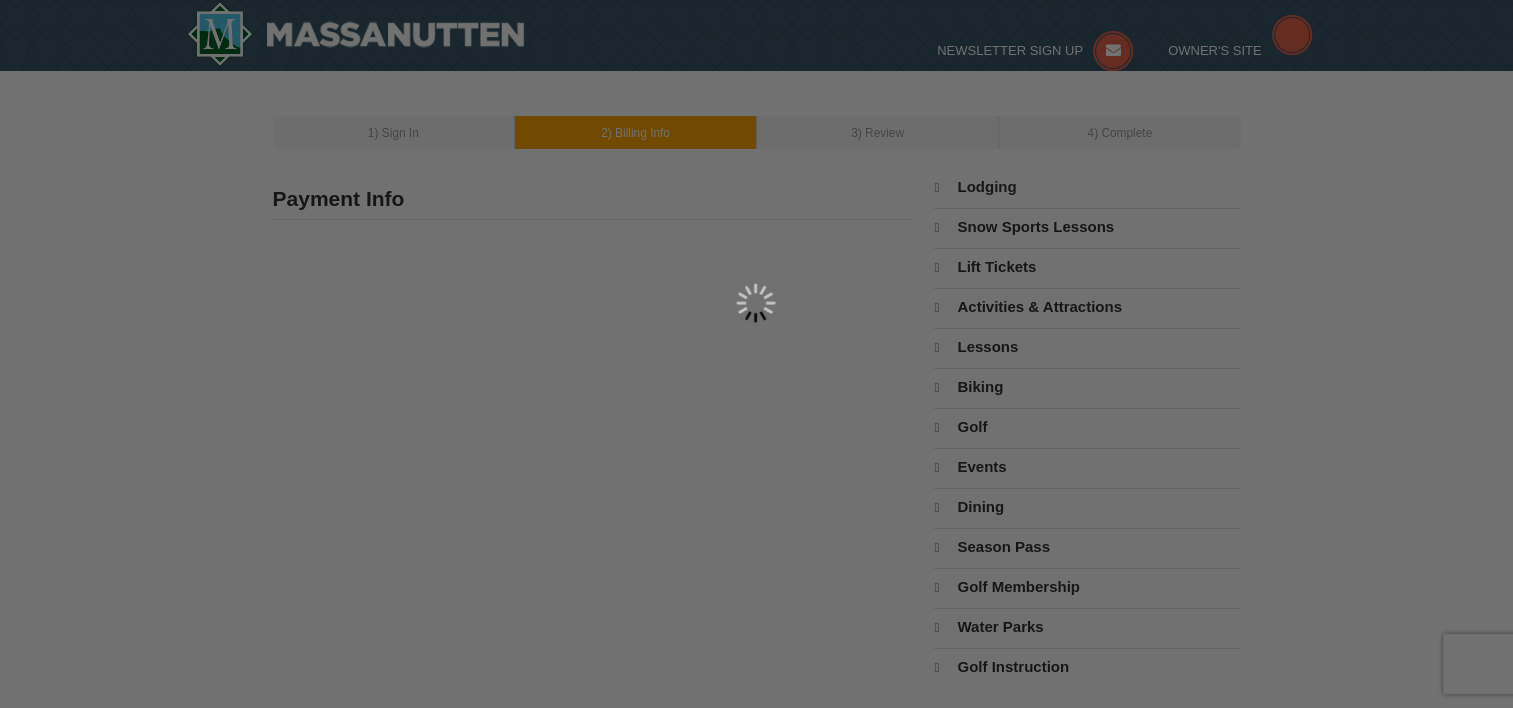 type on "30523" 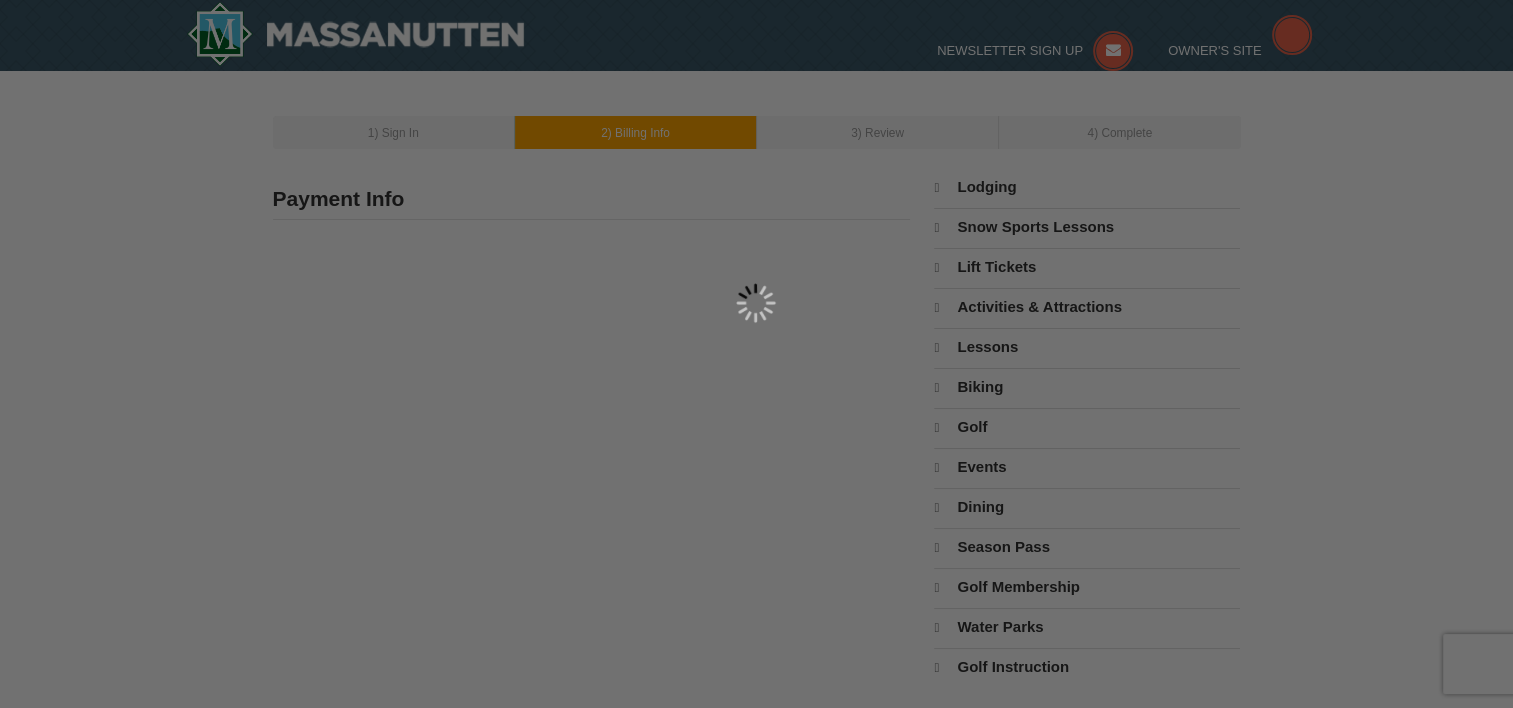 type on "571" 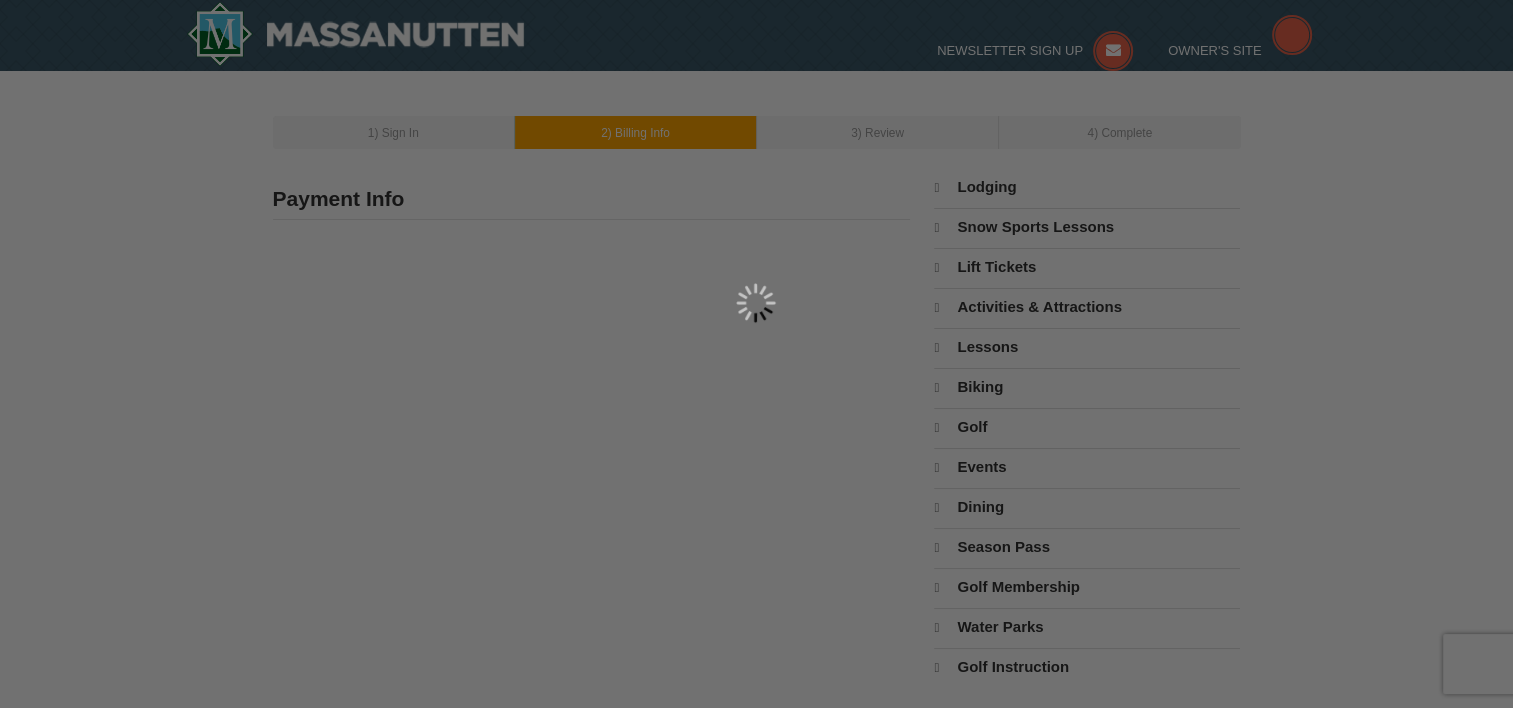 type on "265" 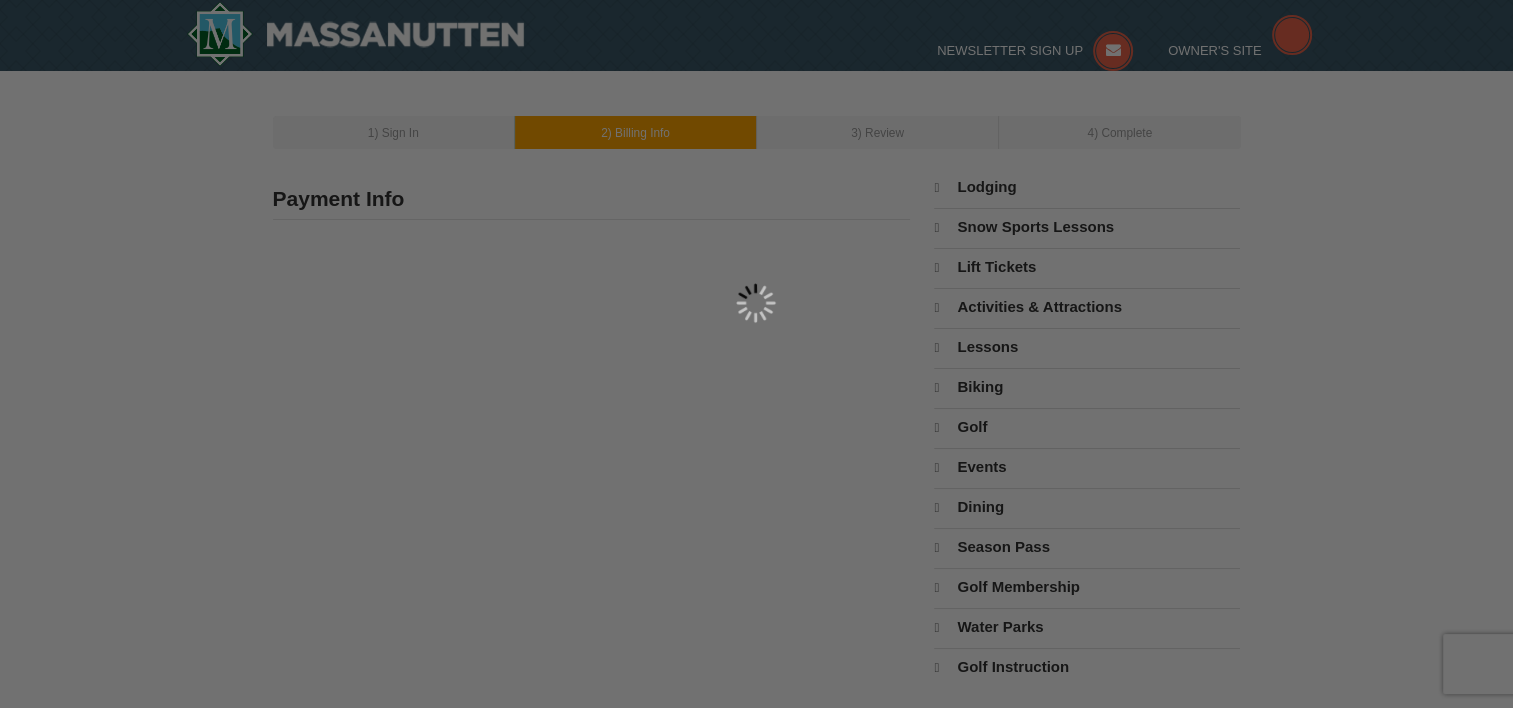 type on "9388" 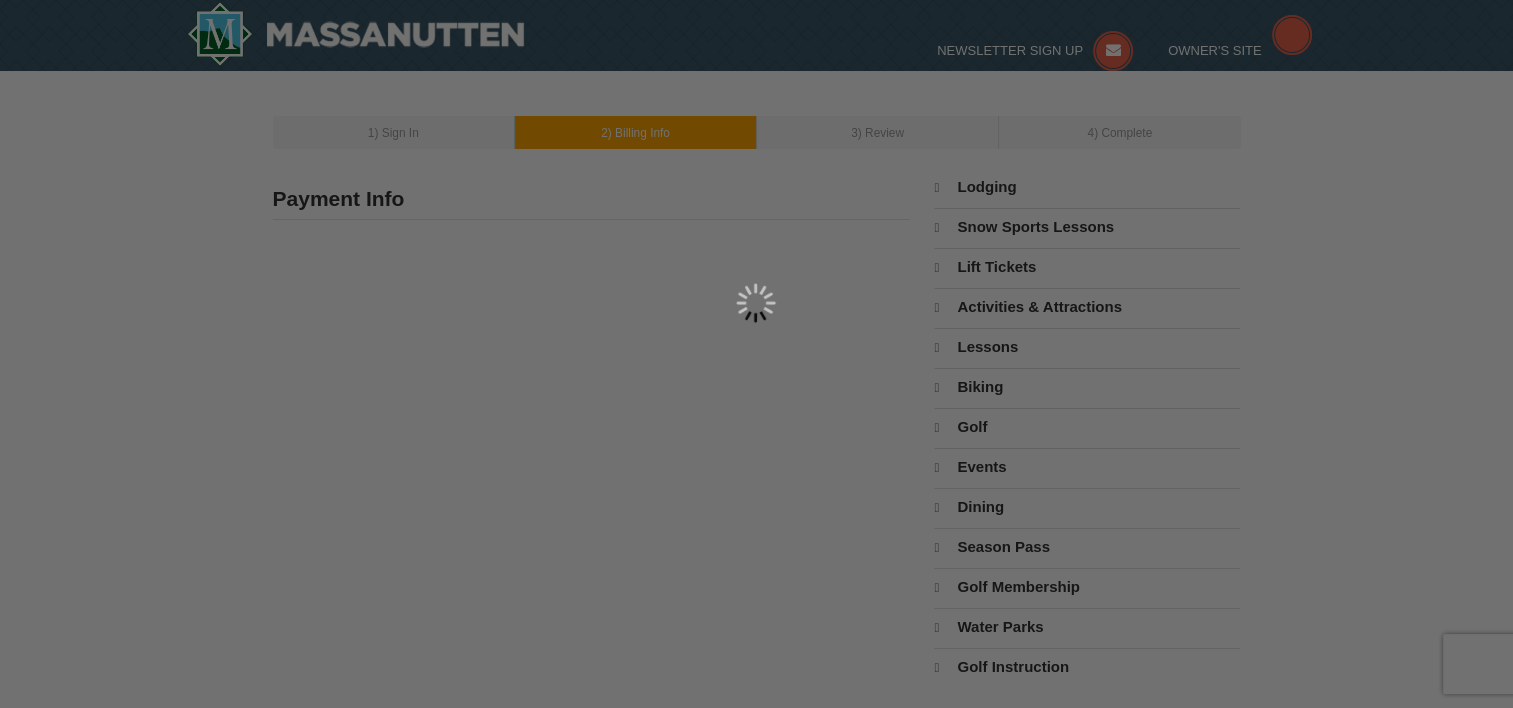 type on "purcelld@hotmail.com" 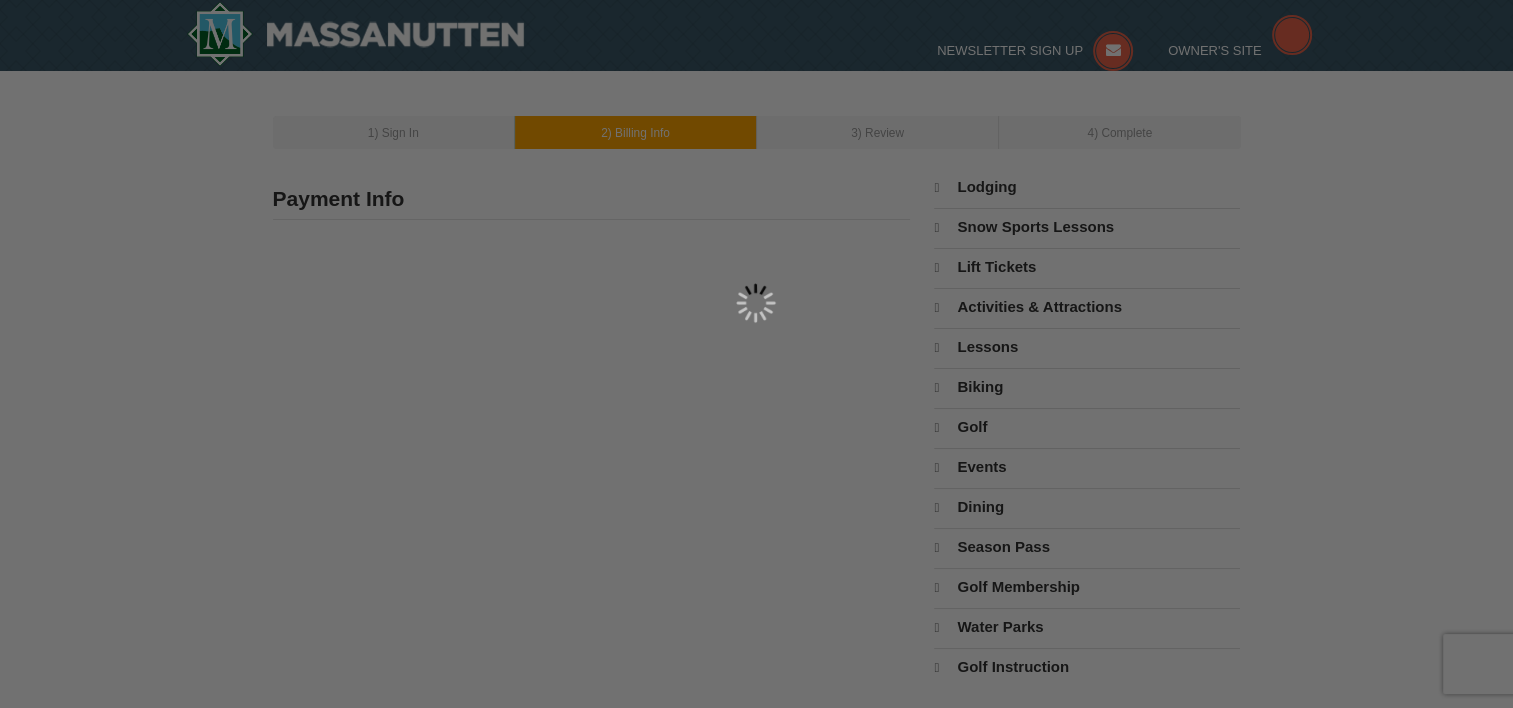 select on "GA" 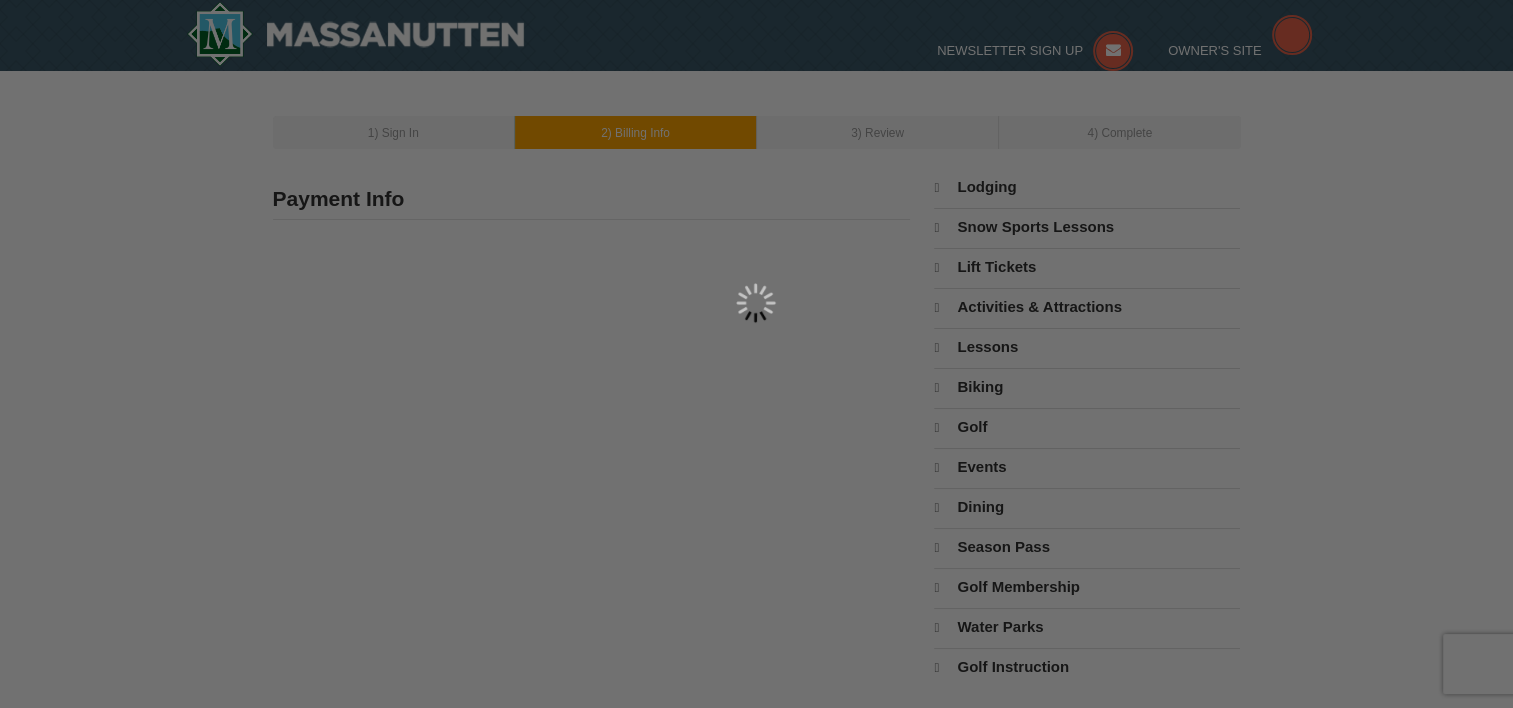 select on "8" 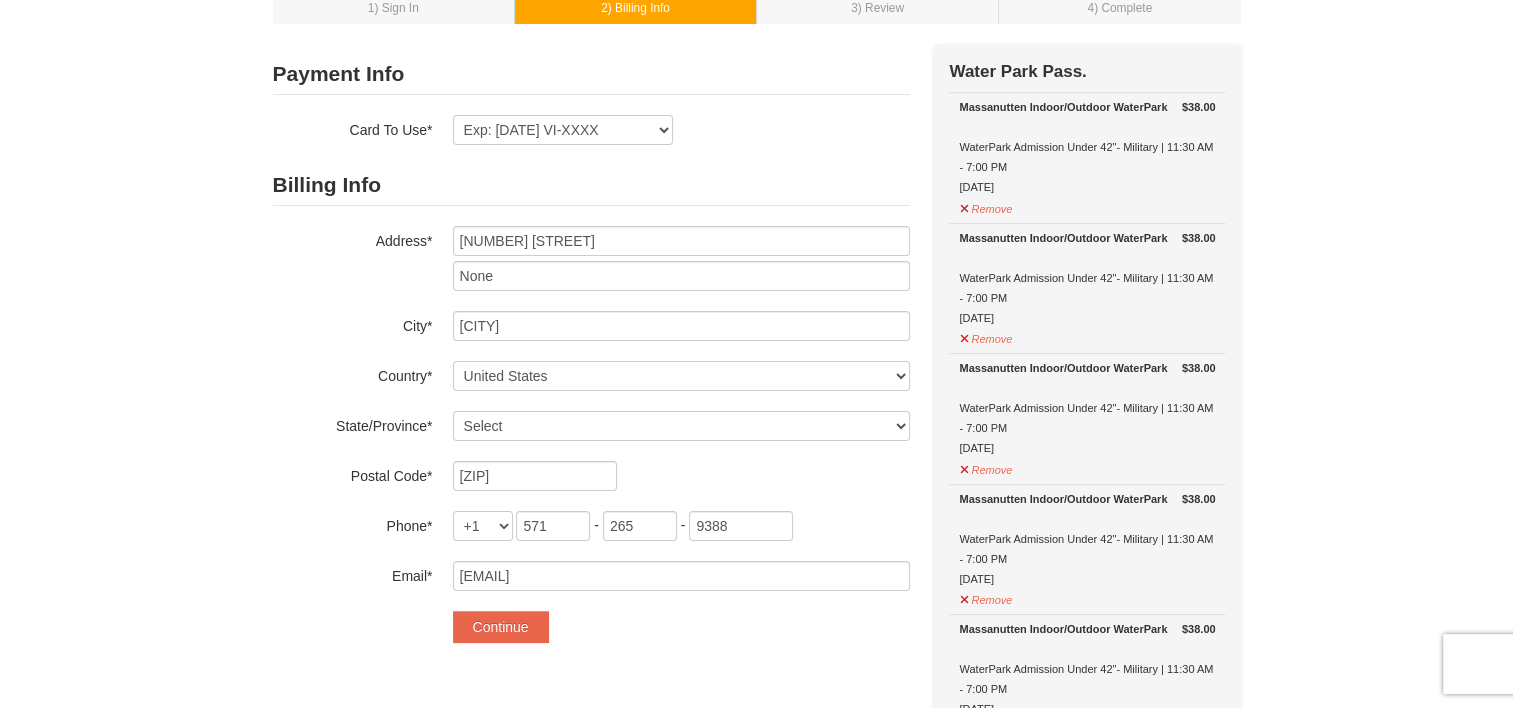 scroll, scrollTop: 124, scrollLeft: 0, axis: vertical 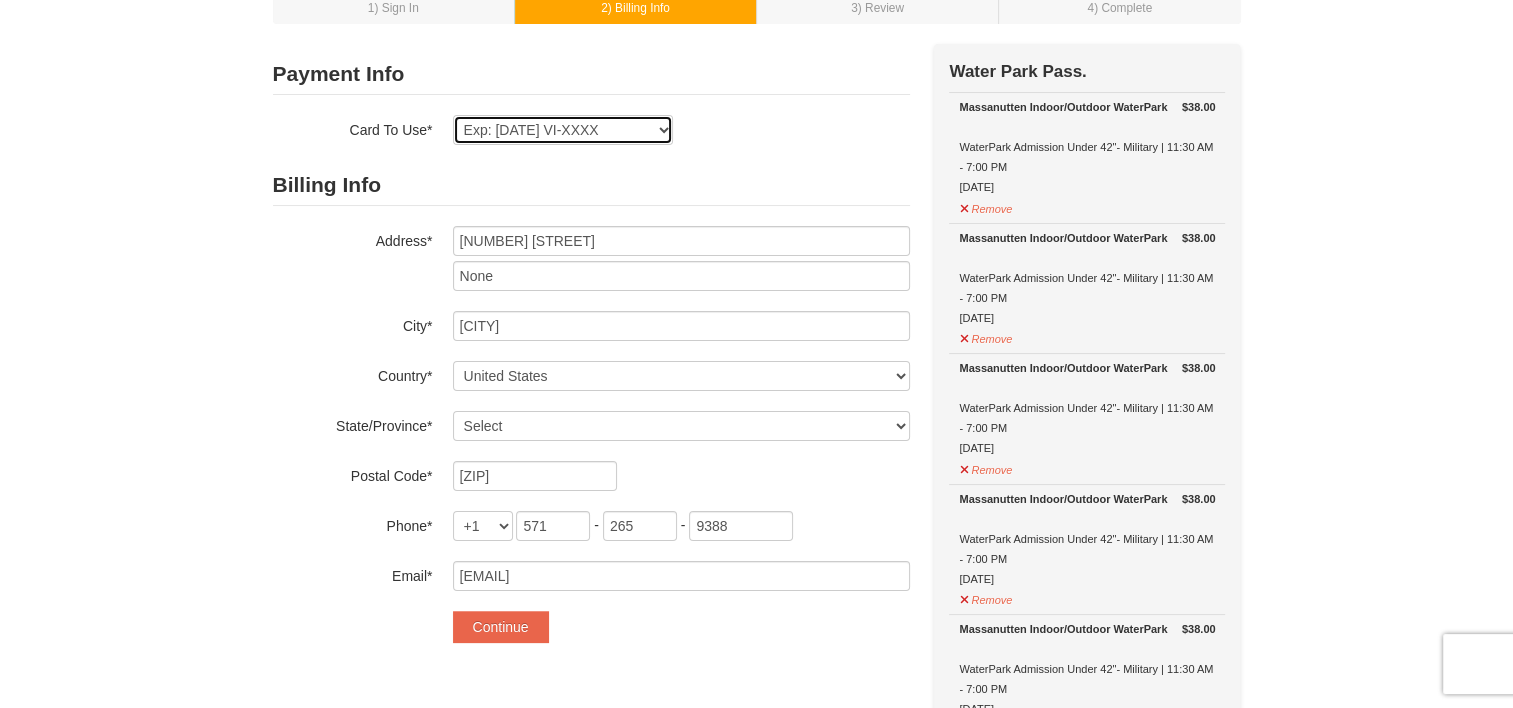 click on "Exp: [DATE] VI-XXXX [CARD_TYPE]" at bounding box center [563, 130] 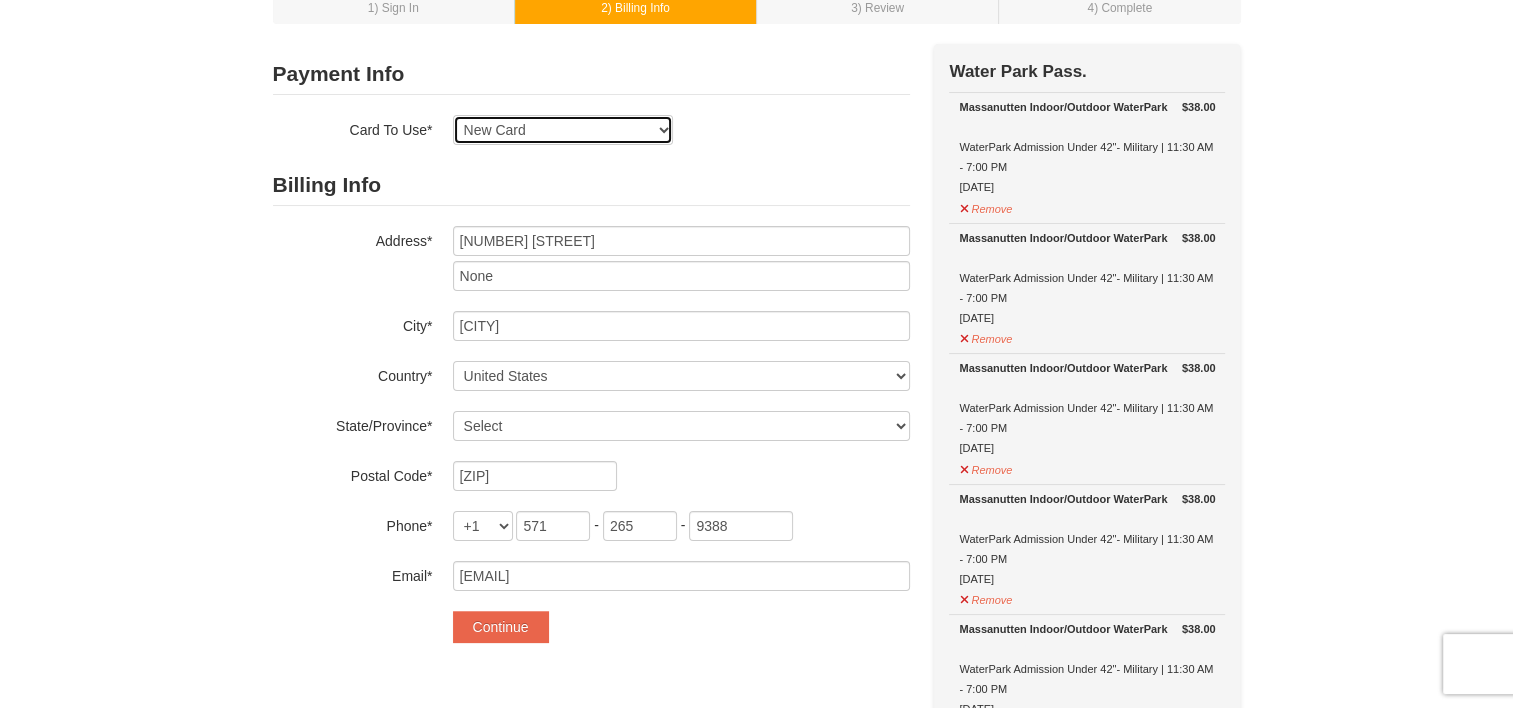 click on "Exp: [DATE] VI-XXXX [CARD_TYPE]" at bounding box center [563, 130] 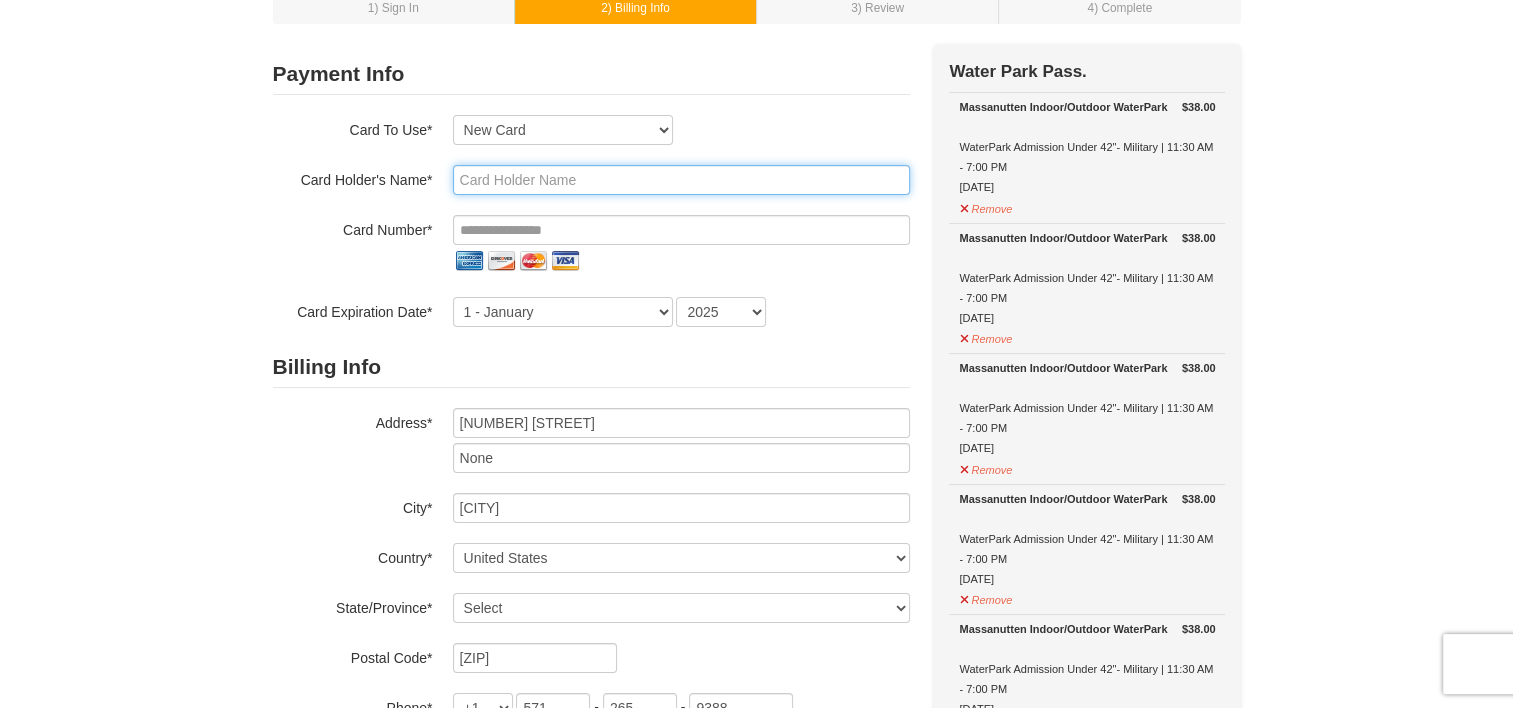 click at bounding box center [681, 180] 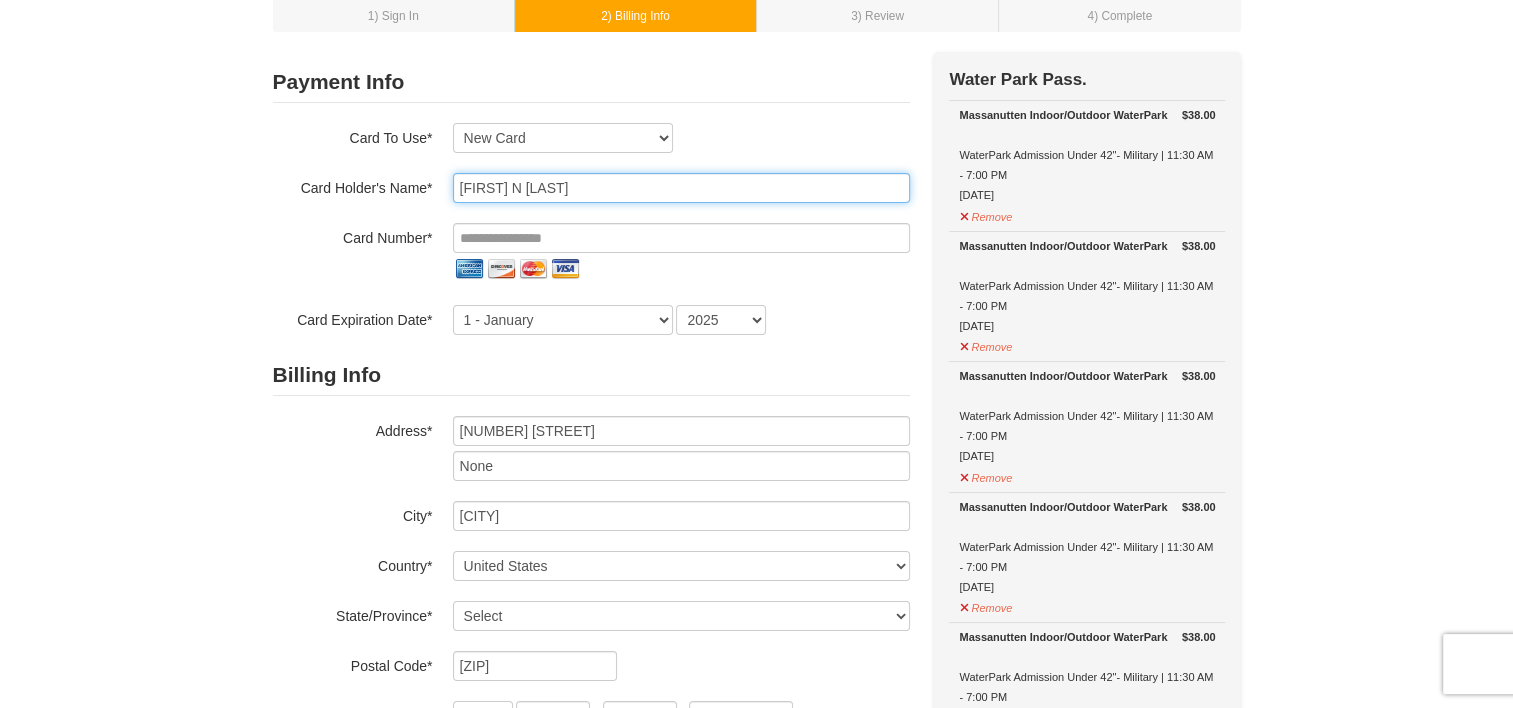 scroll, scrollTop: 115, scrollLeft: 0, axis: vertical 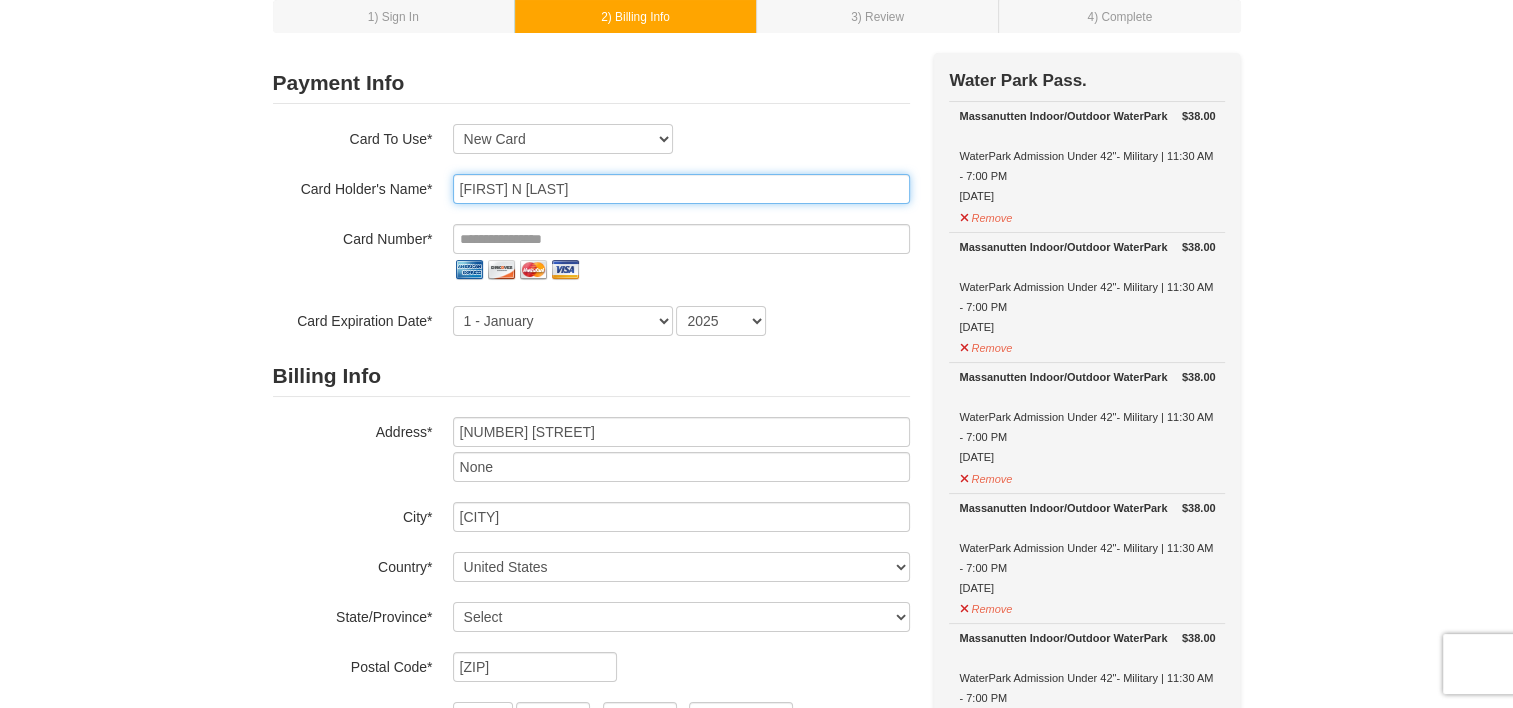 type on "David N Purcell" 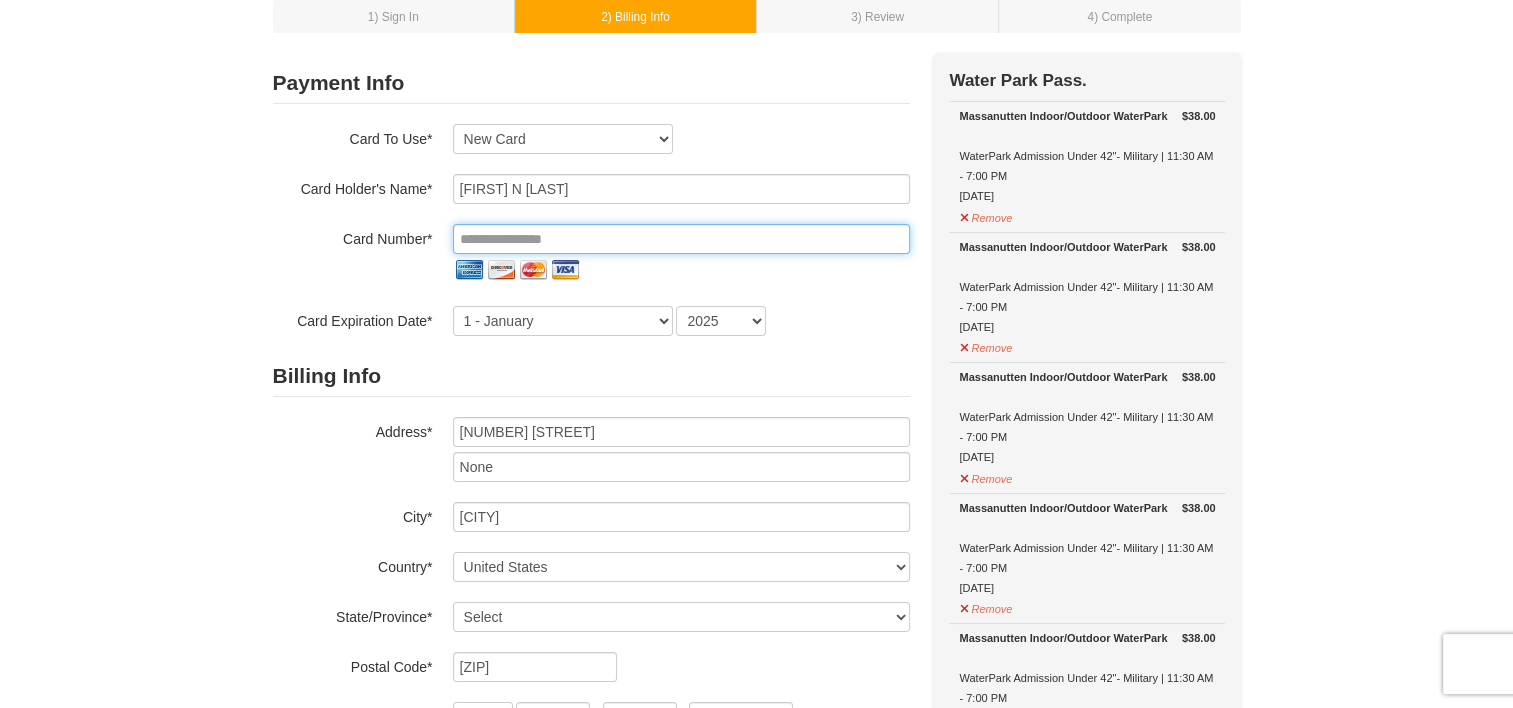 click at bounding box center [681, 239] 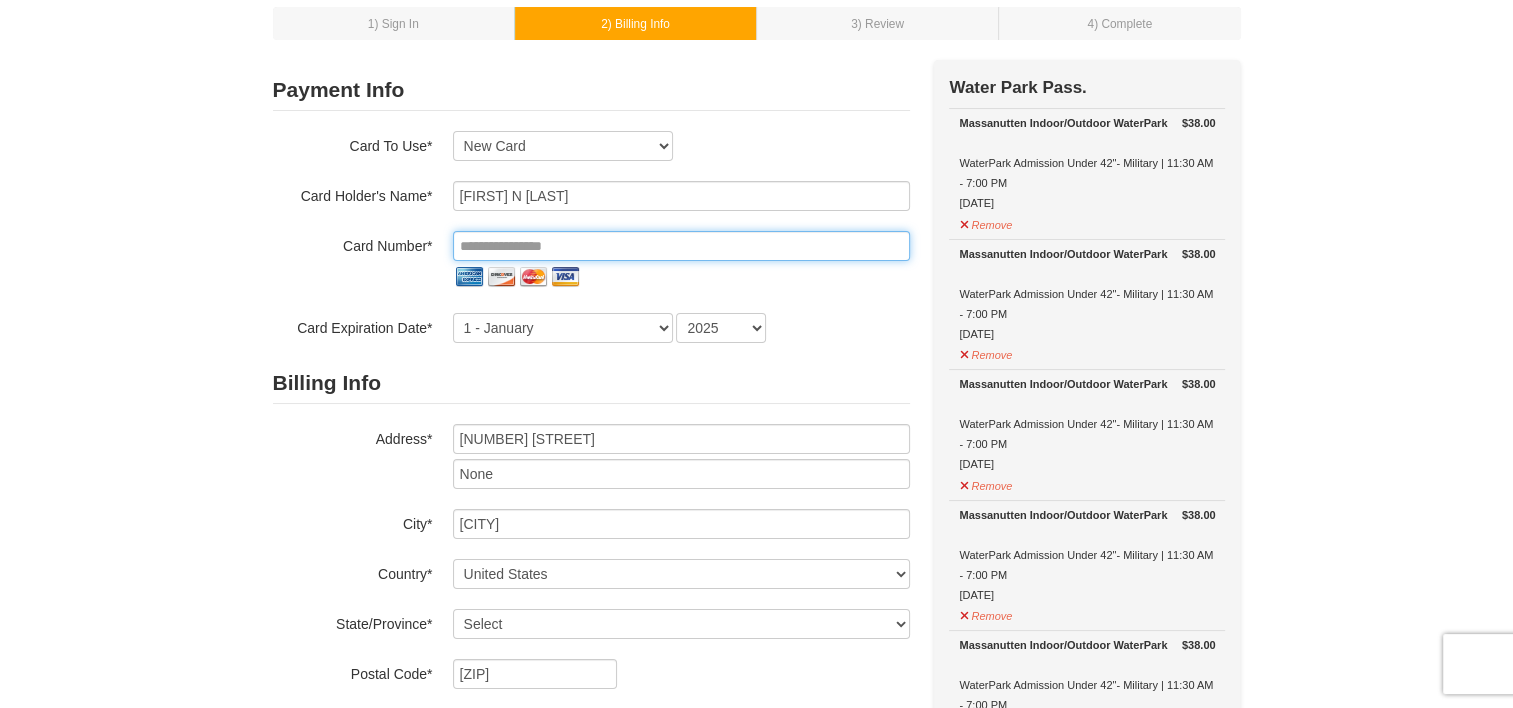 scroll, scrollTop: 107, scrollLeft: 0, axis: vertical 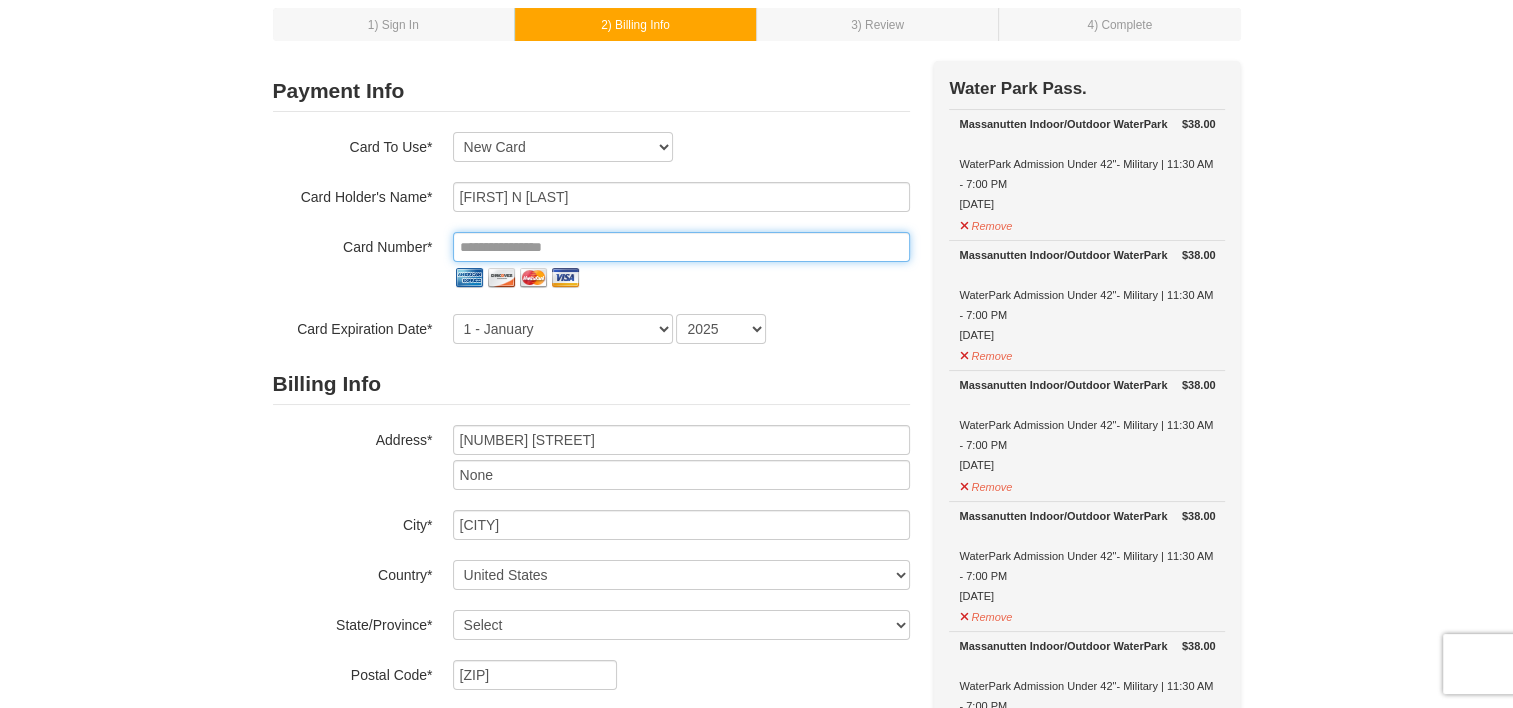 click at bounding box center (681, 247) 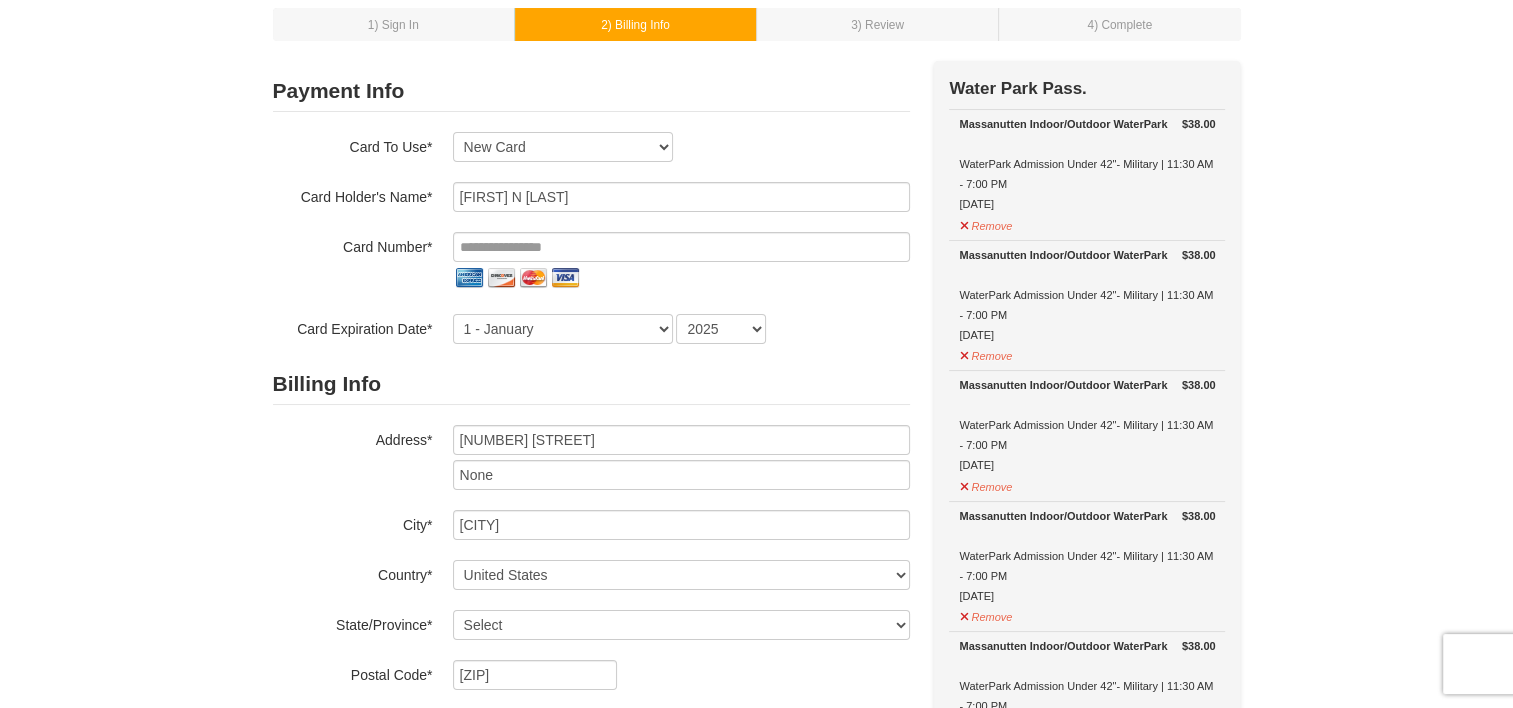 type on "**********" 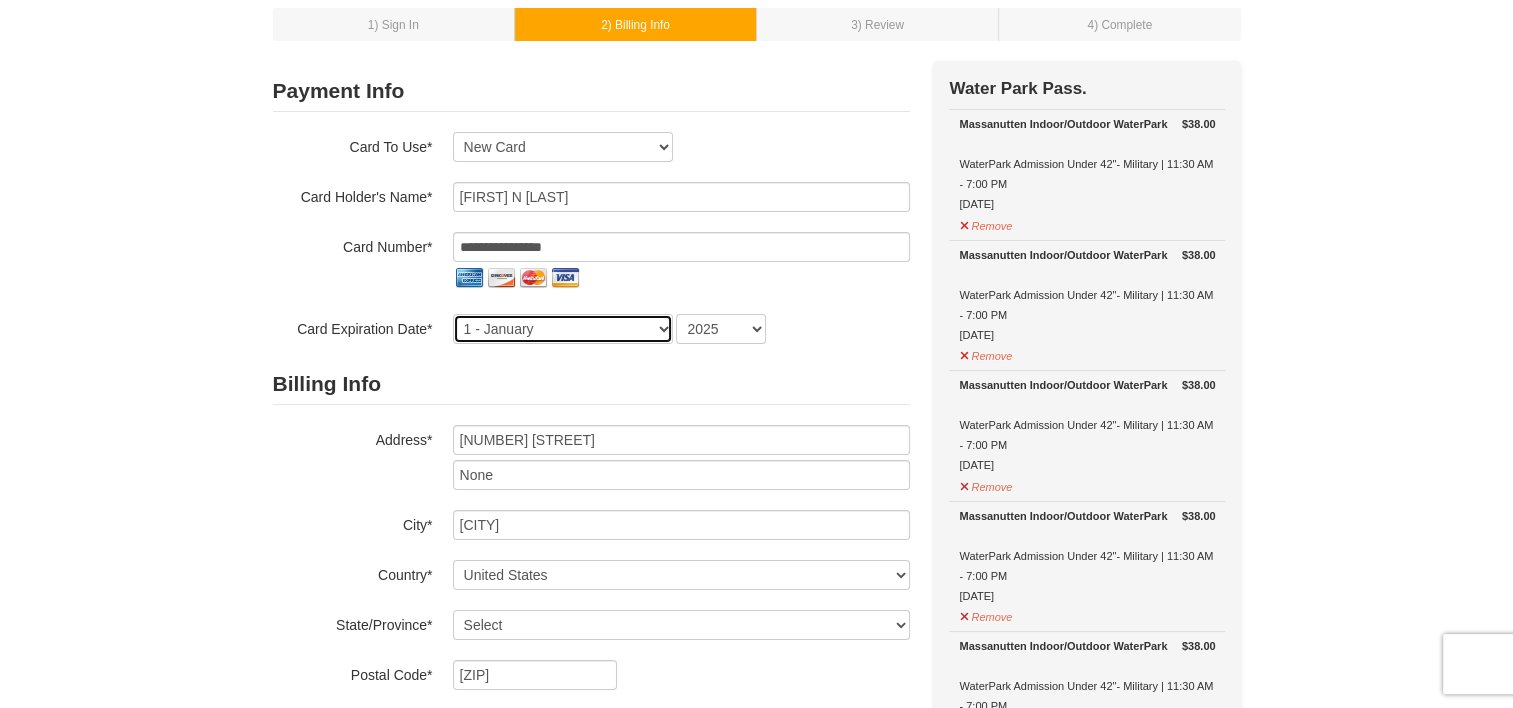select on "11" 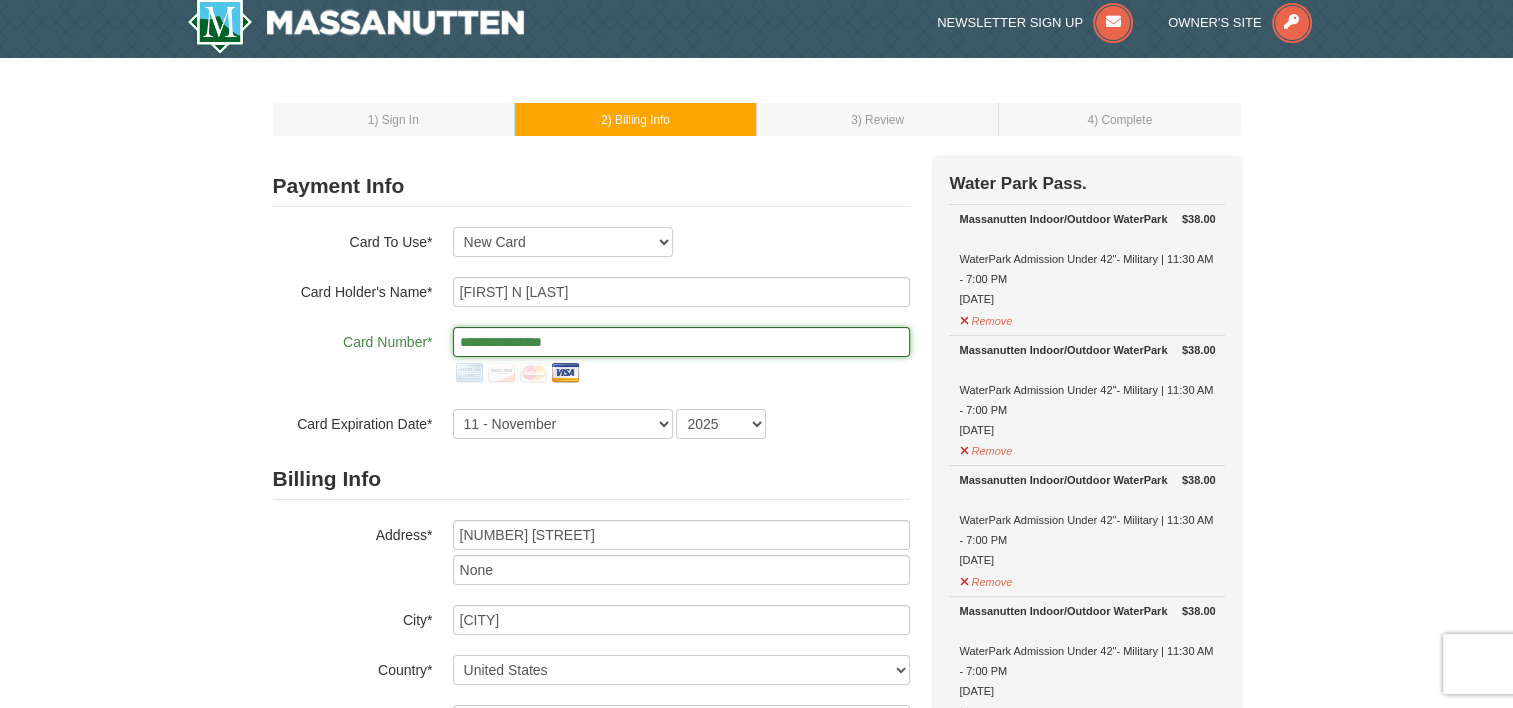 scroll, scrollTop: 0, scrollLeft: 0, axis: both 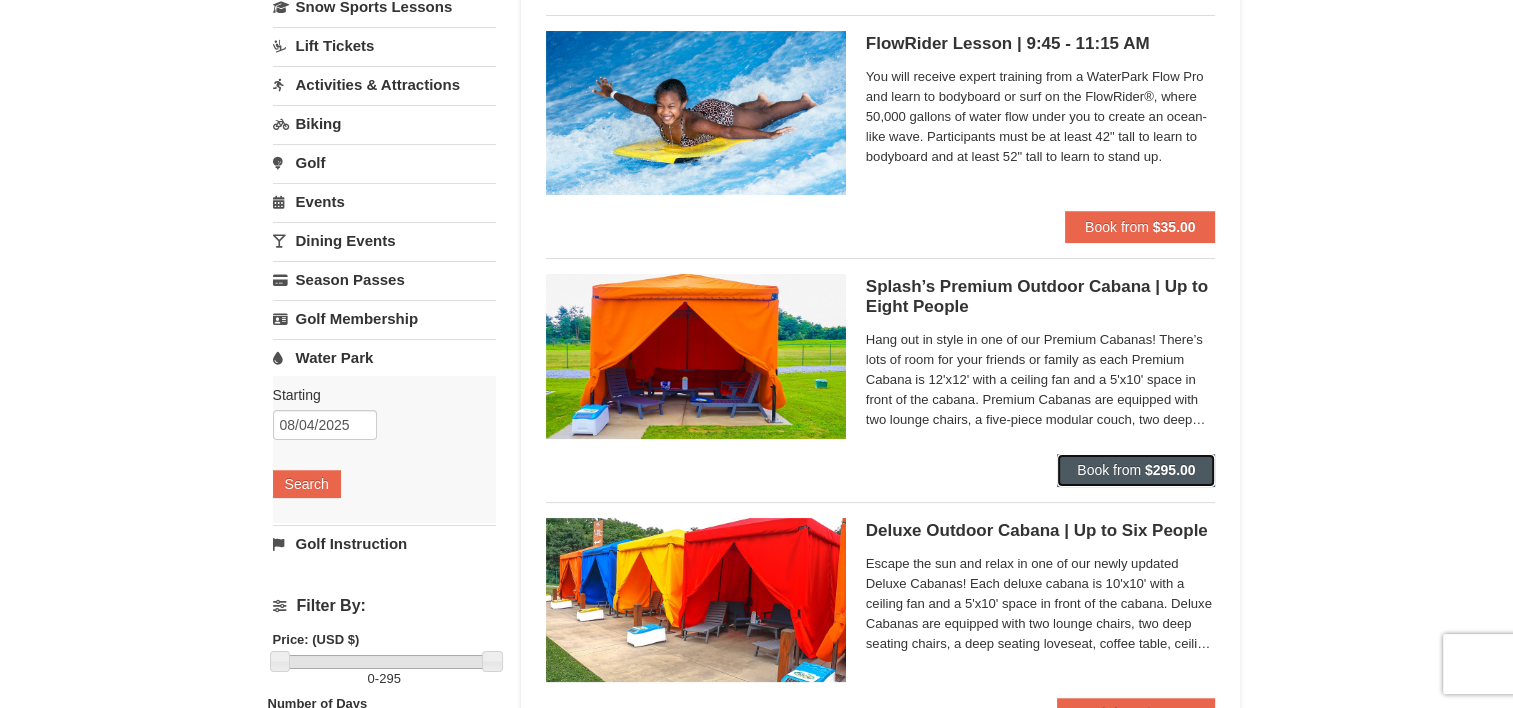 click on "Book from" at bounding box center (1109, 470) 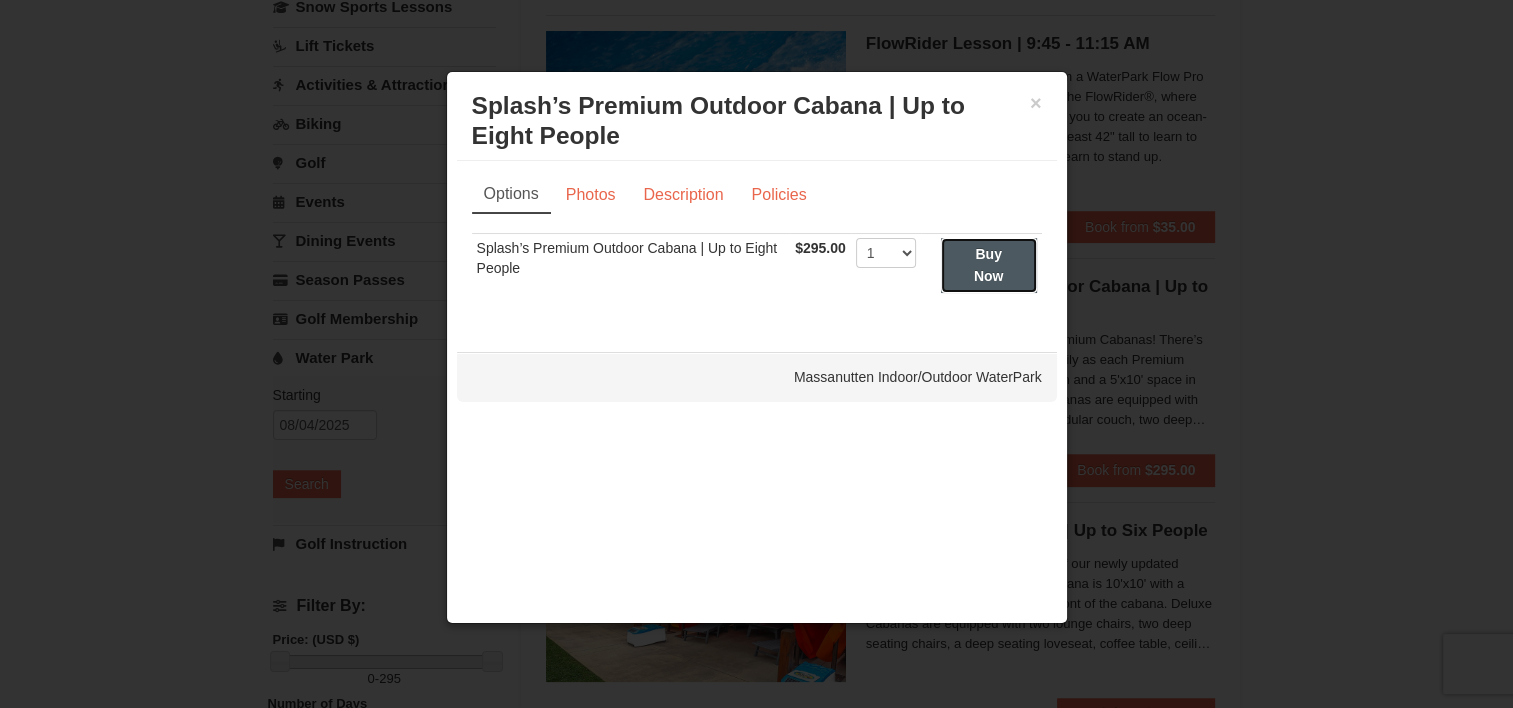 click on "Buy Now" at bounding box center (989, 265) 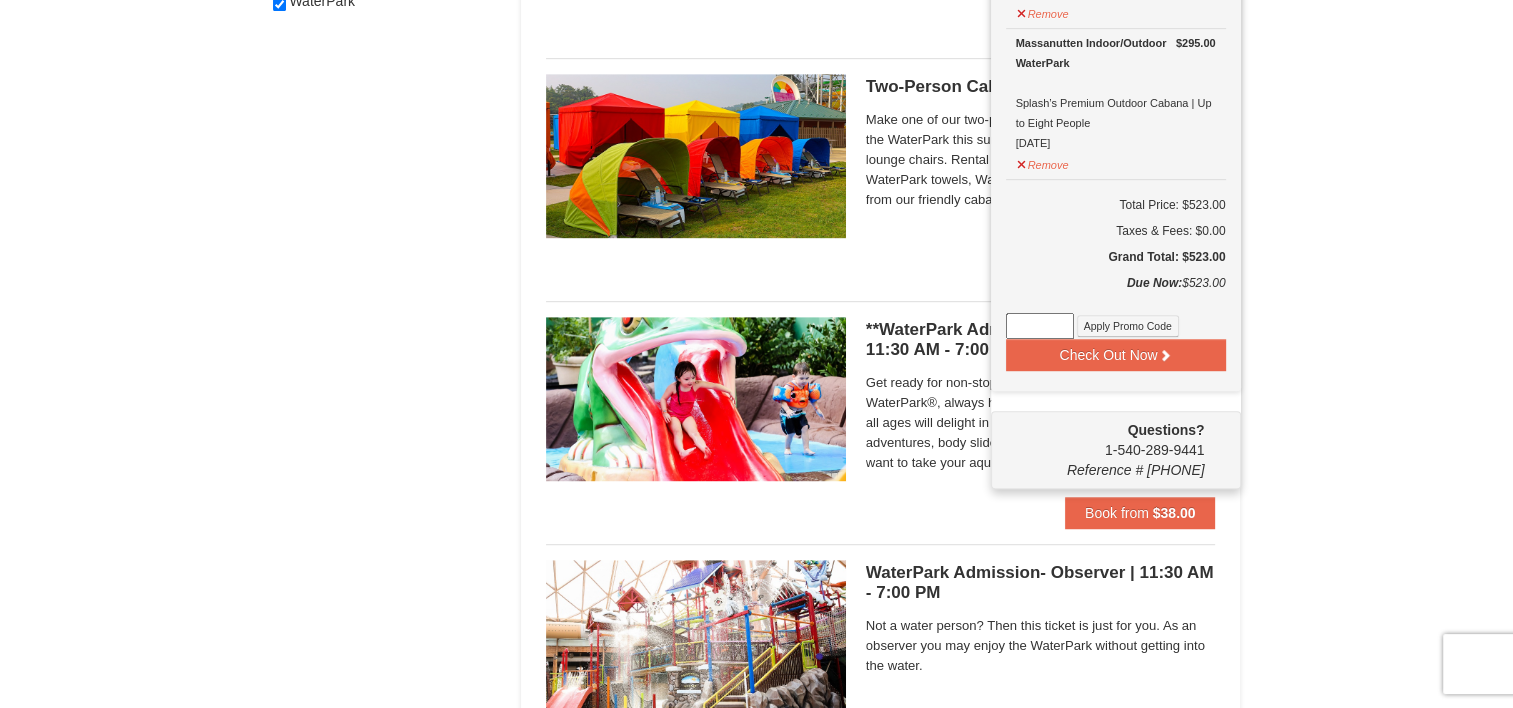 scroll, scrollTop: 1117, scrollLeft: 0, axis: vertical 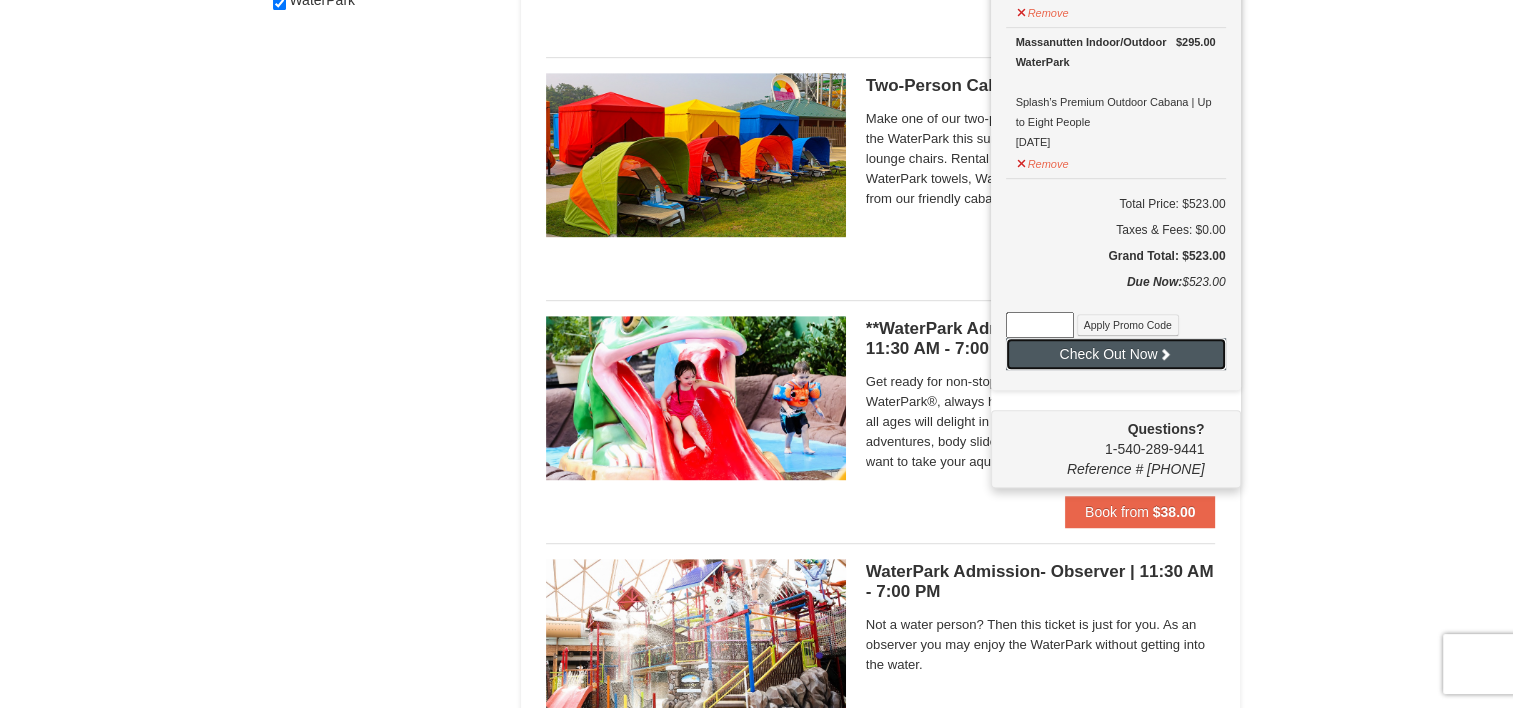 click on "Check Out Now" at bounding box center (1116, 354) 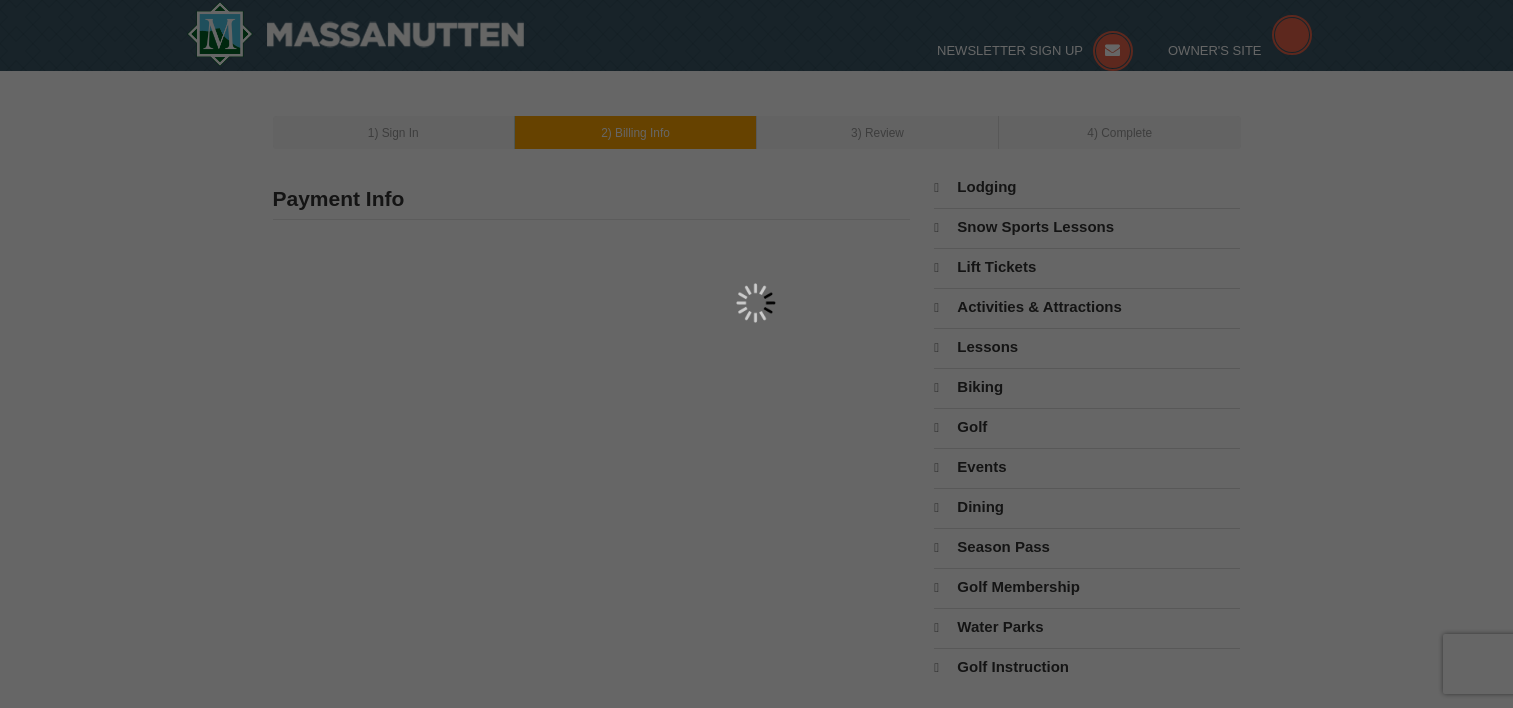 scroll, scrollTop: 0, scrollLeft: 0, axis: both 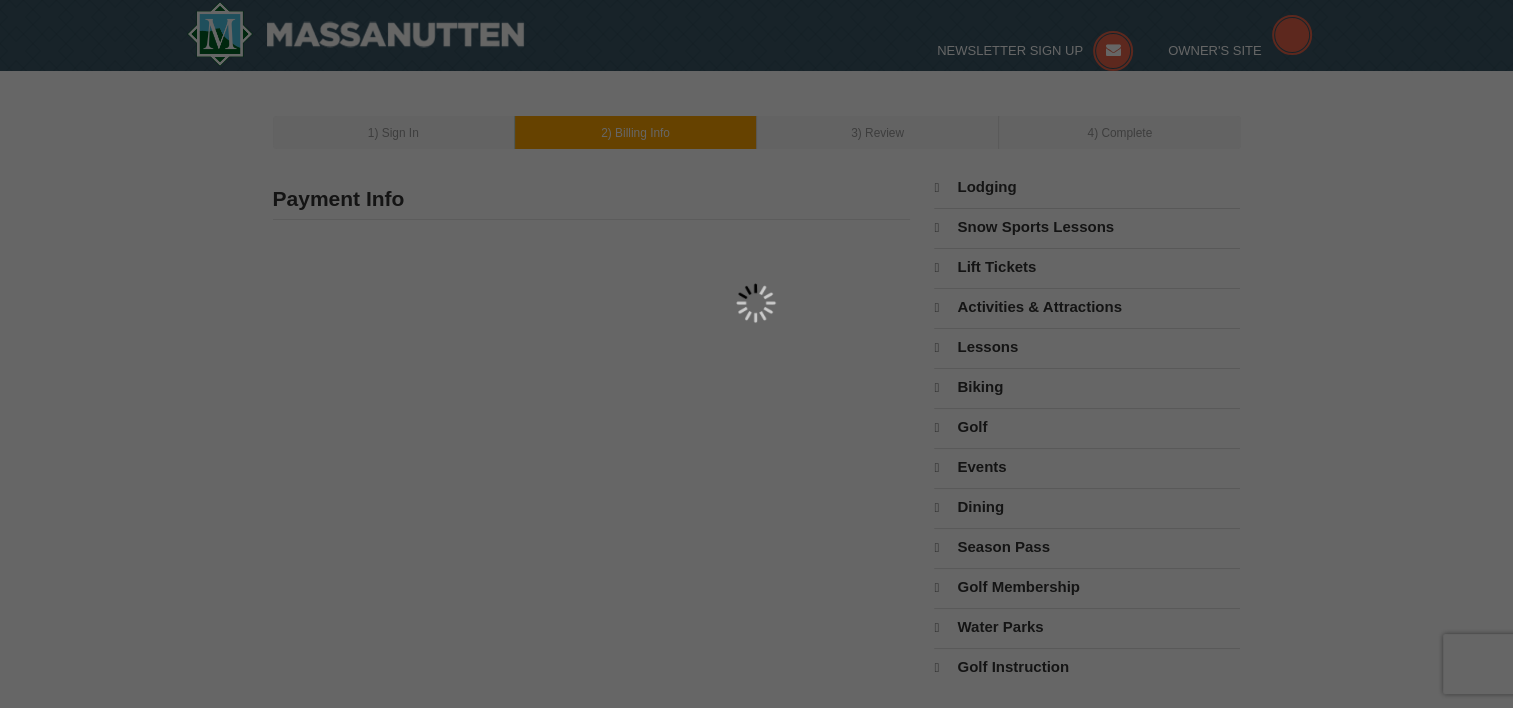 type on "[NUMBER] [STREET]" 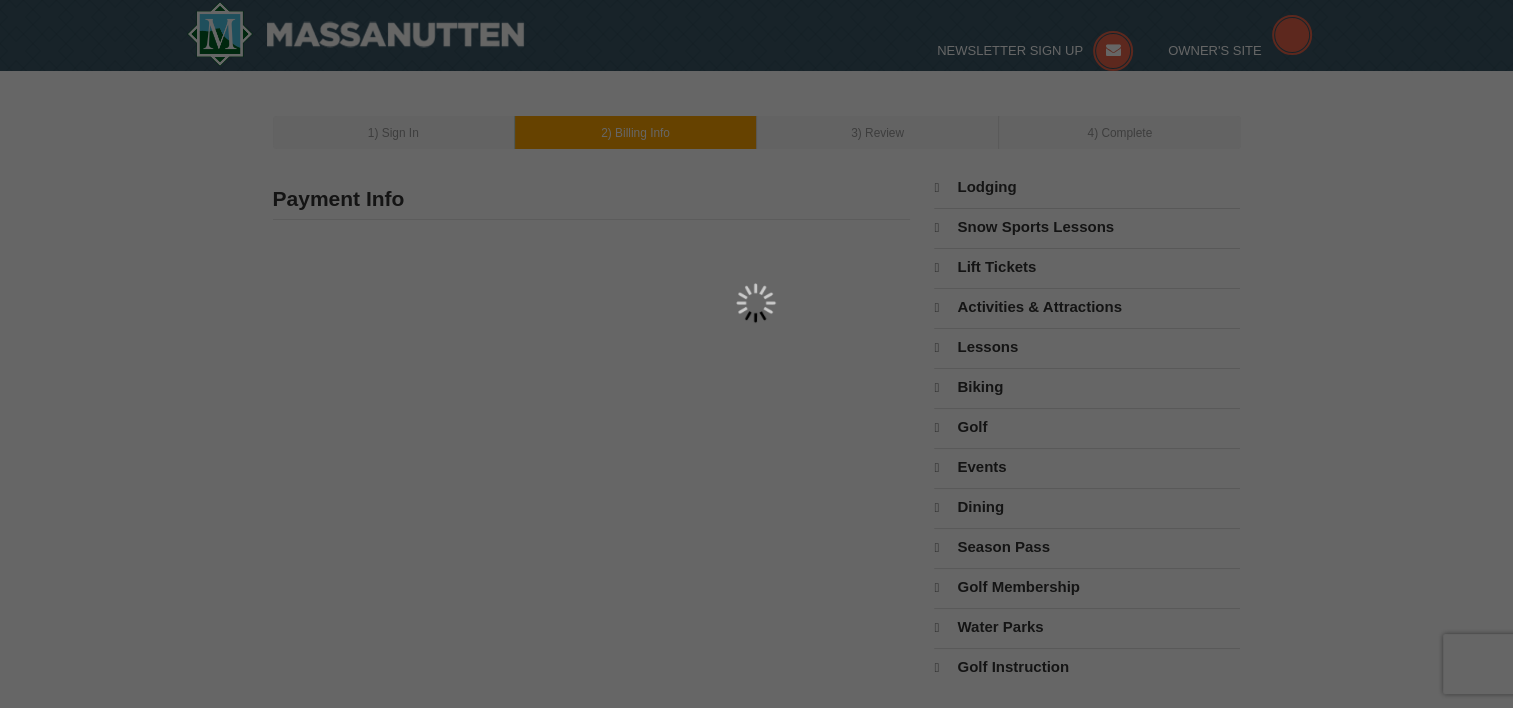 type on "None" 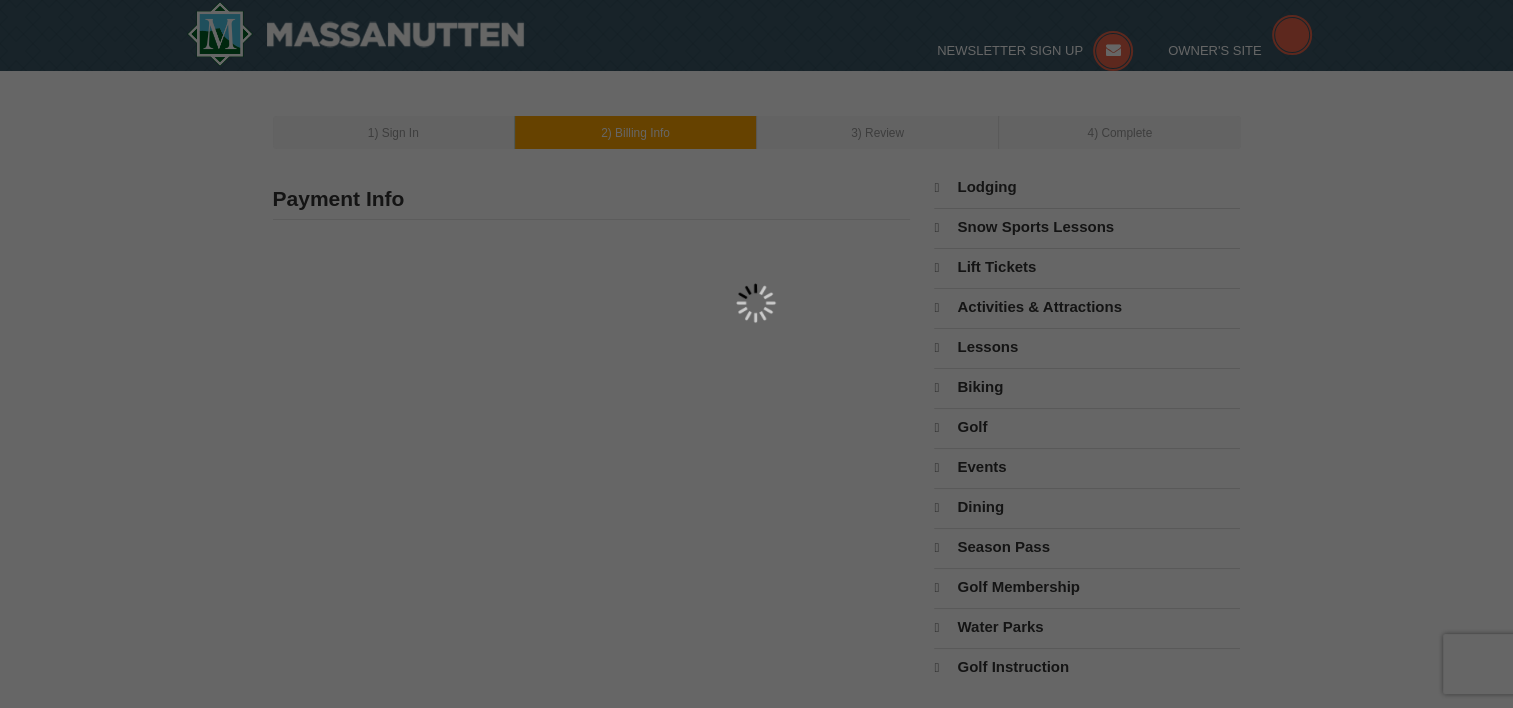 type on "[CITY]" 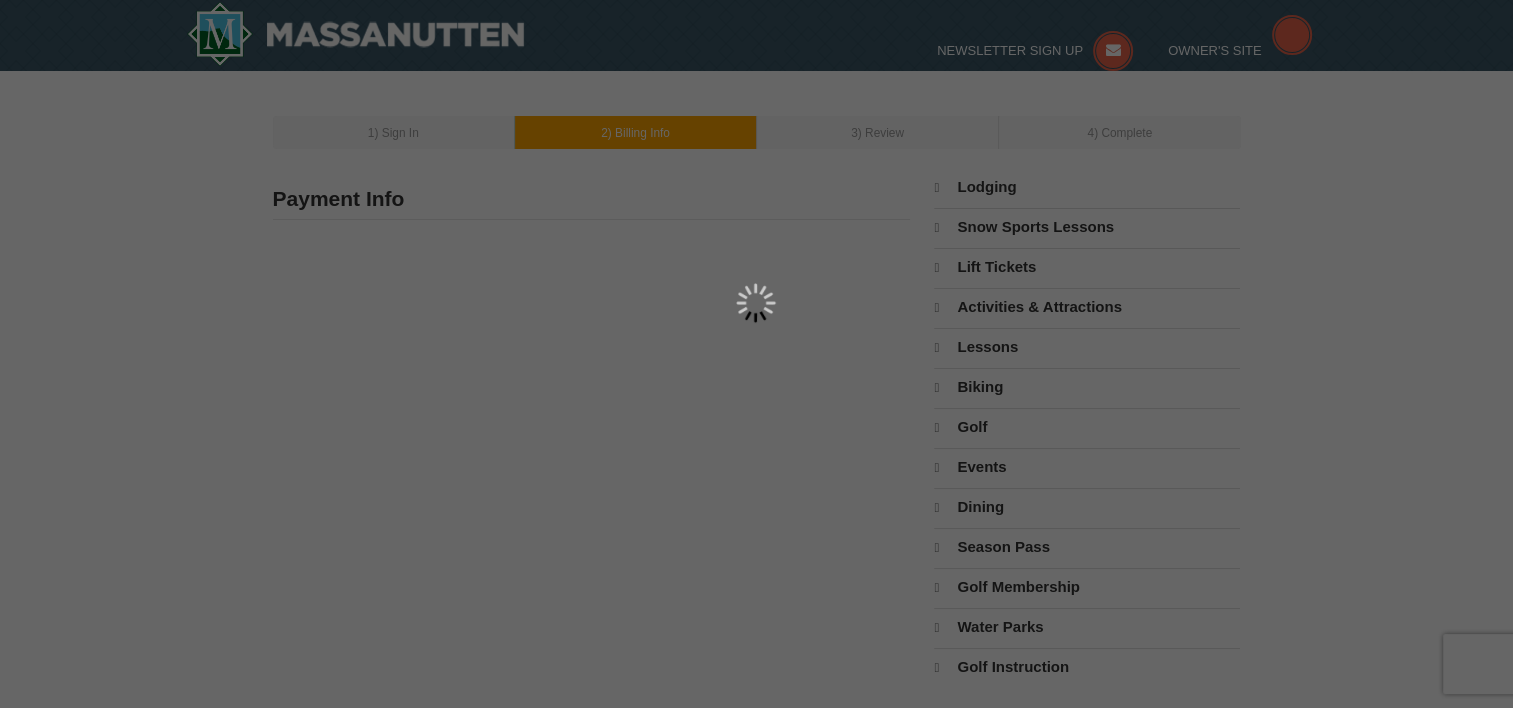 type on "[POSTAL_CODE]" 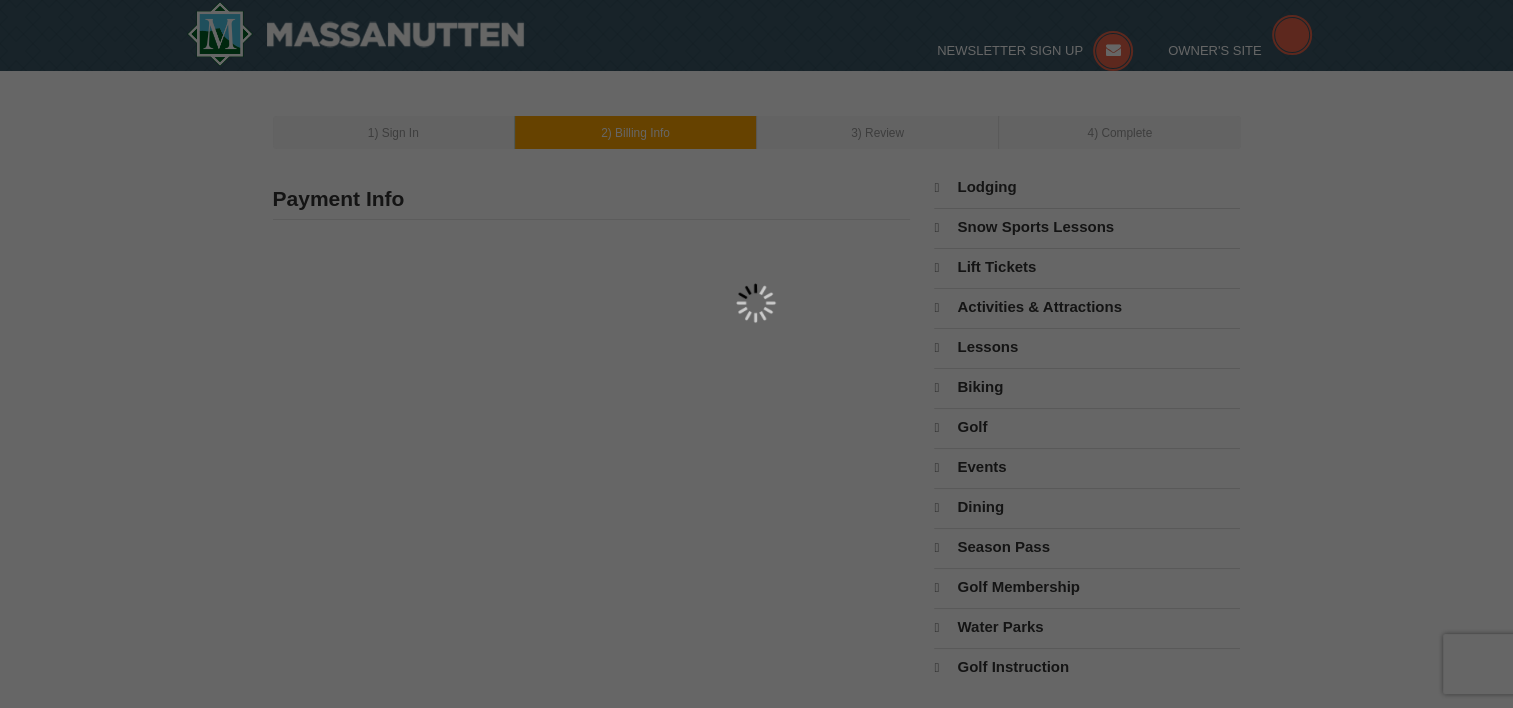 type on "571" 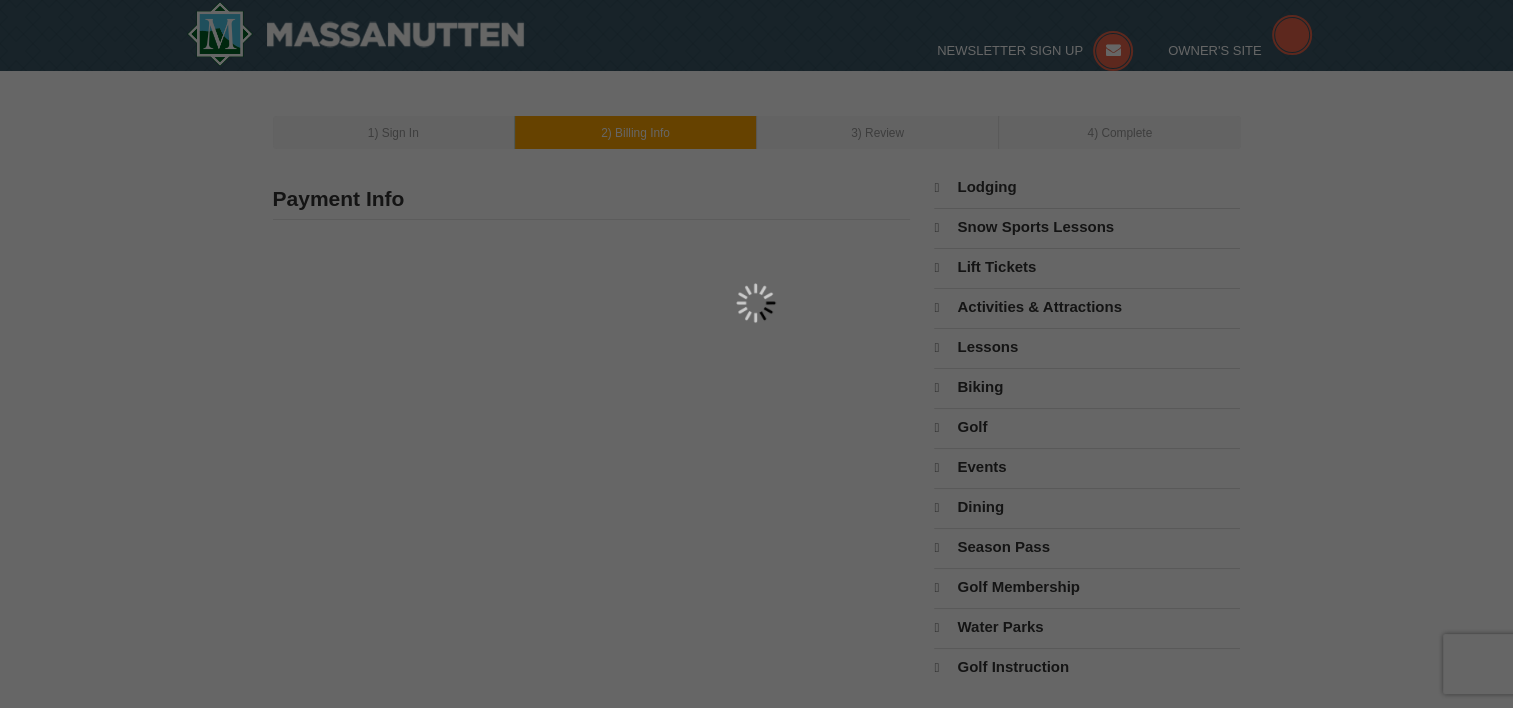 type on "265" 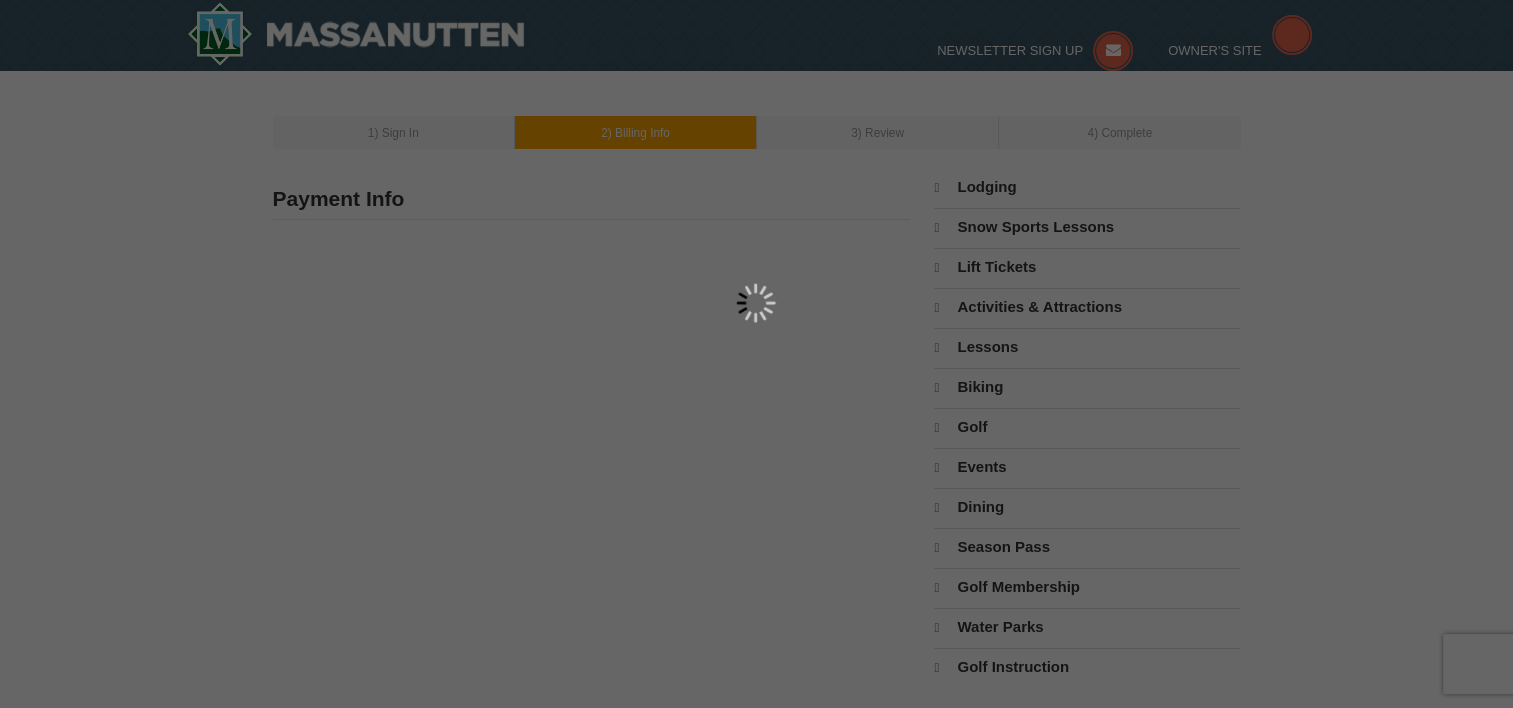 type on "9388" 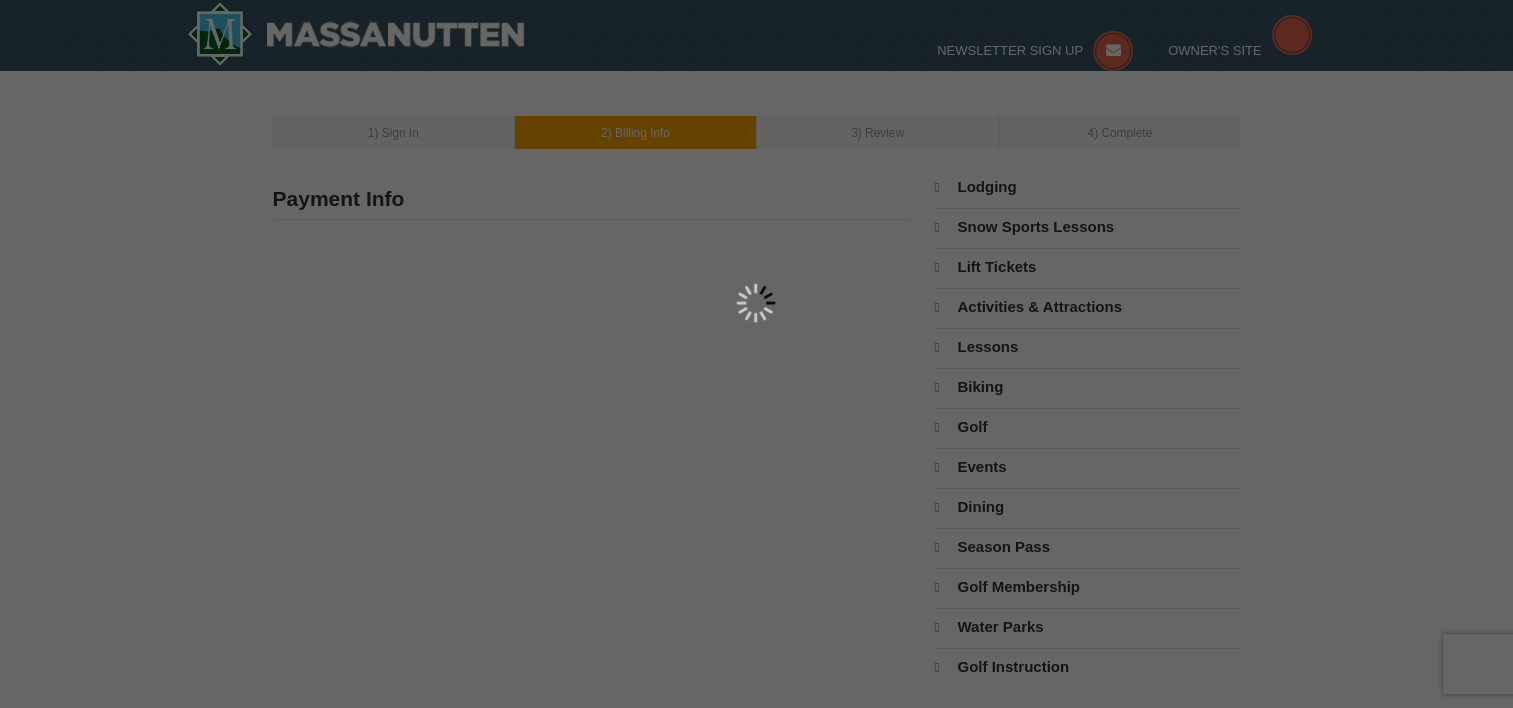 type on "[EMAIL]" 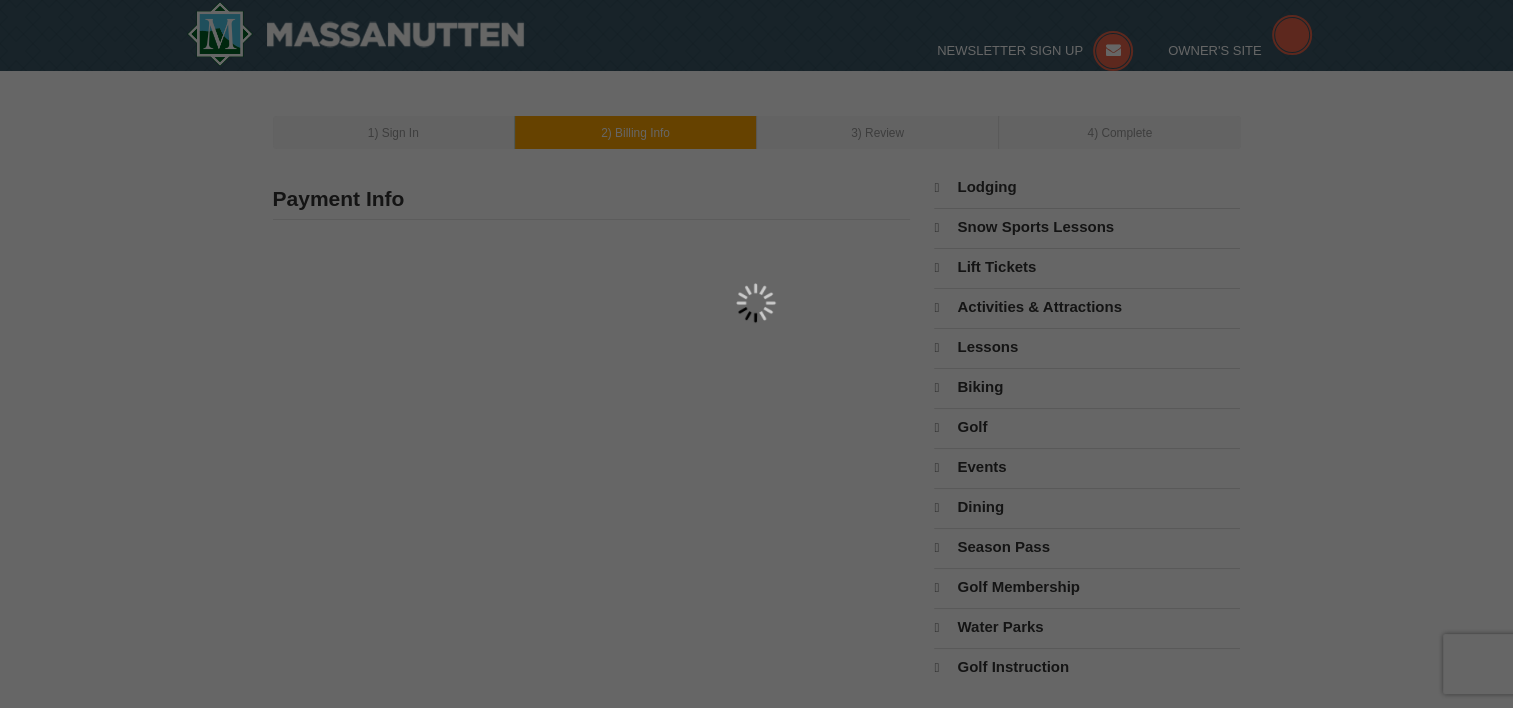 select on "[STATE]" 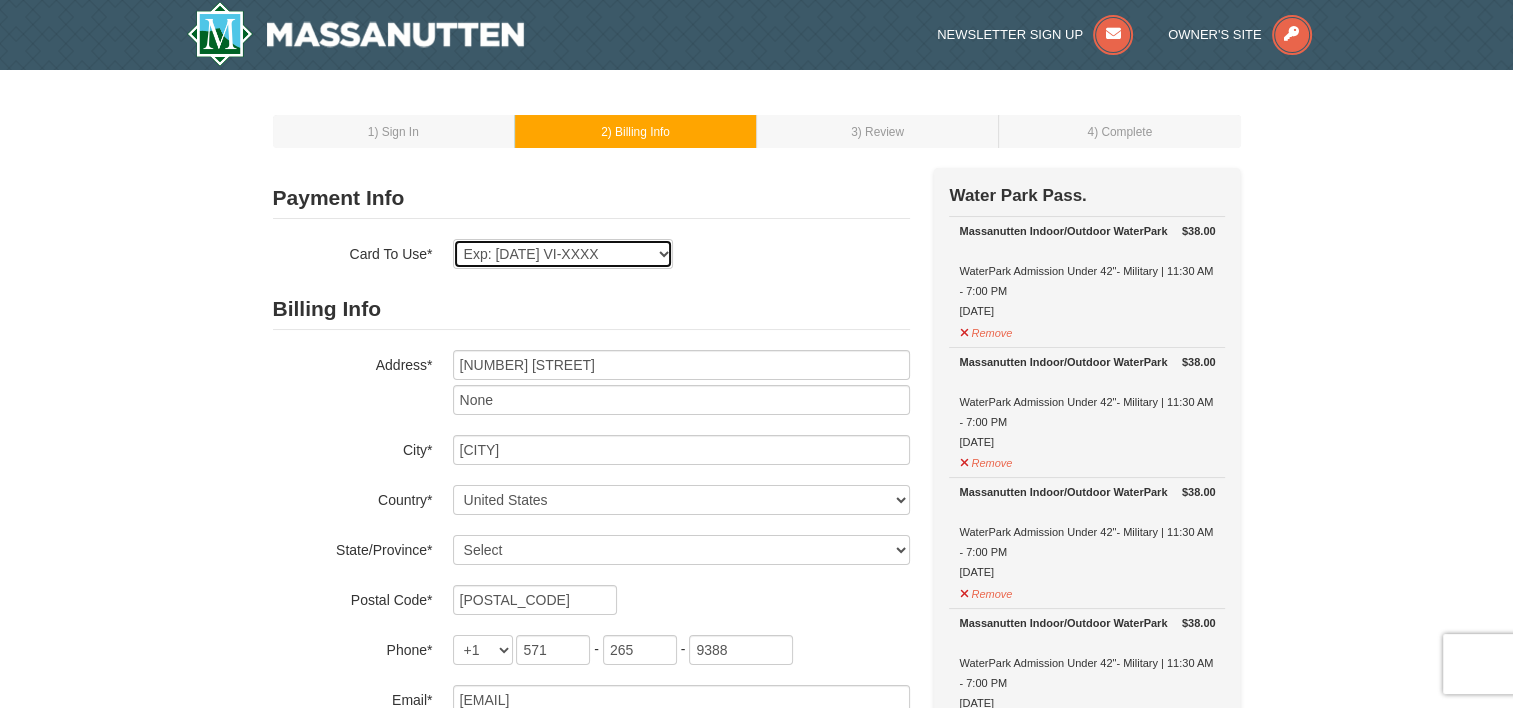 click on "Exp: 02/27      VI-XXXX New Card" at bounding box center (563, 254) 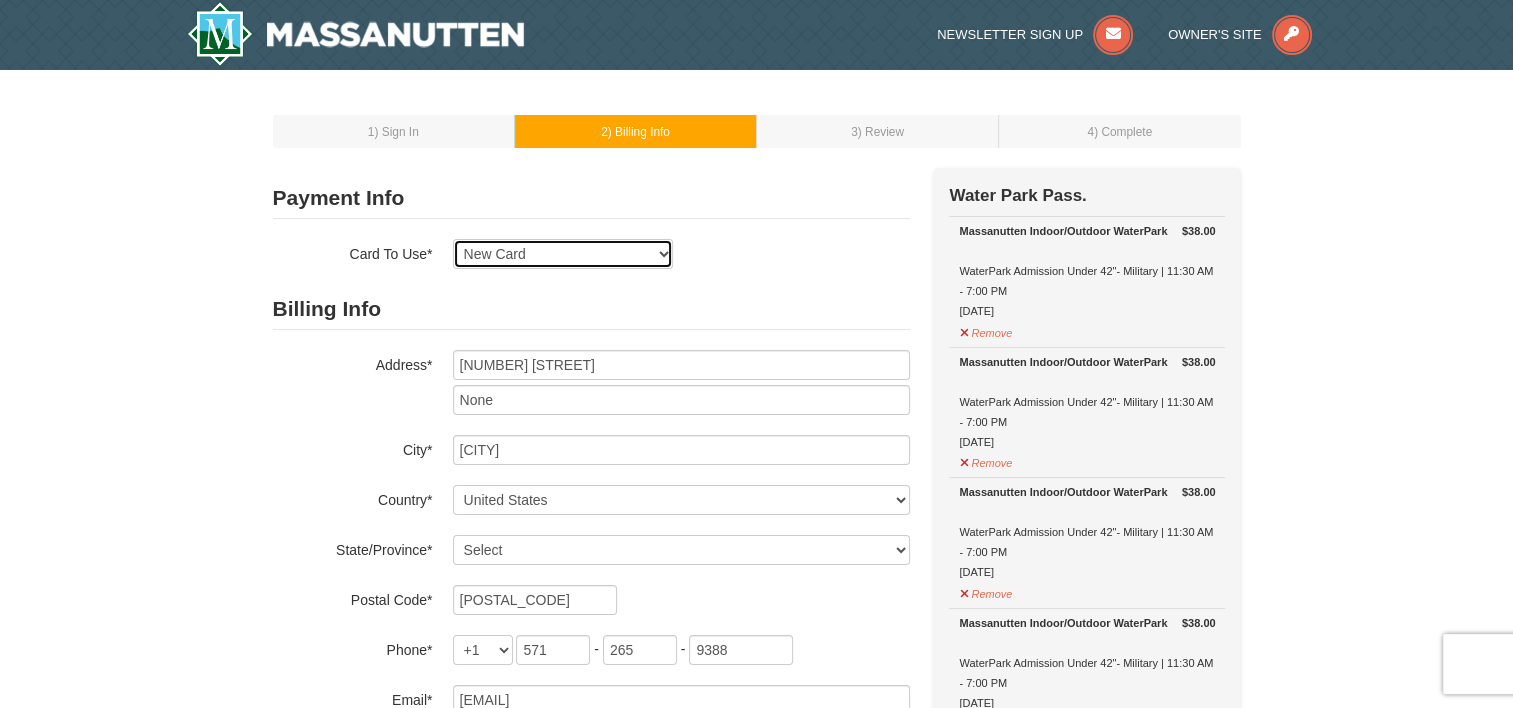 click on "Exp: 02/27      VI-XXXX New Card" at bounding box center [563, 254] 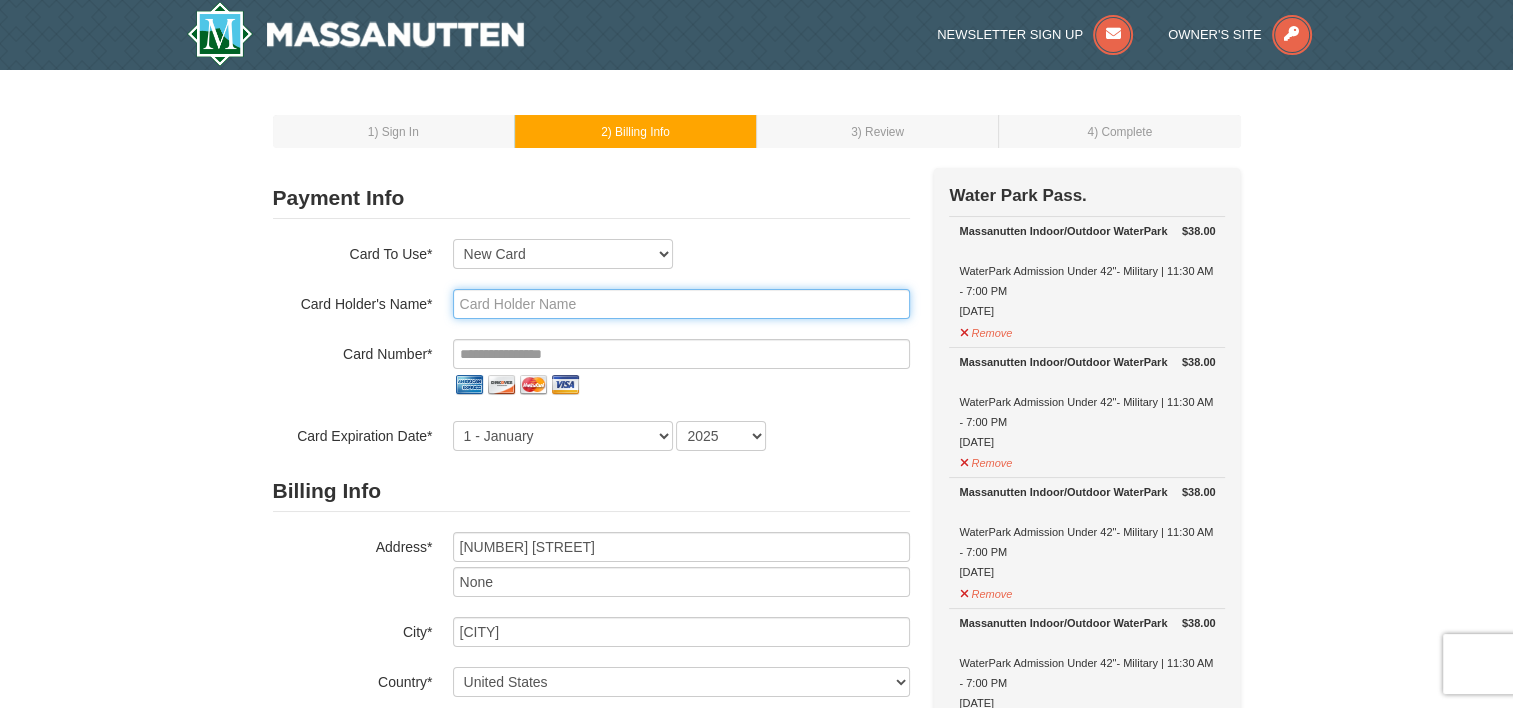 click at bounding box center (681, 304) 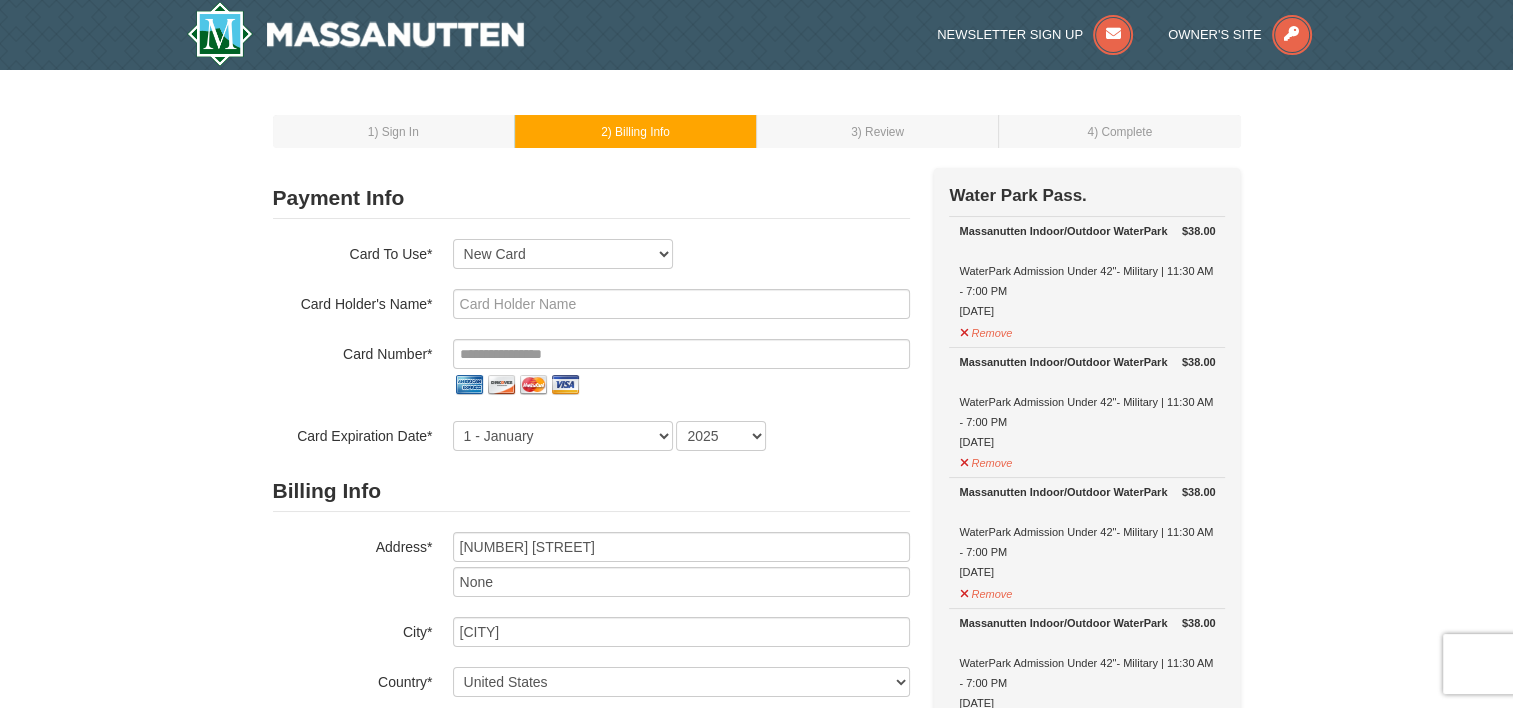 type on "David N Pucell" 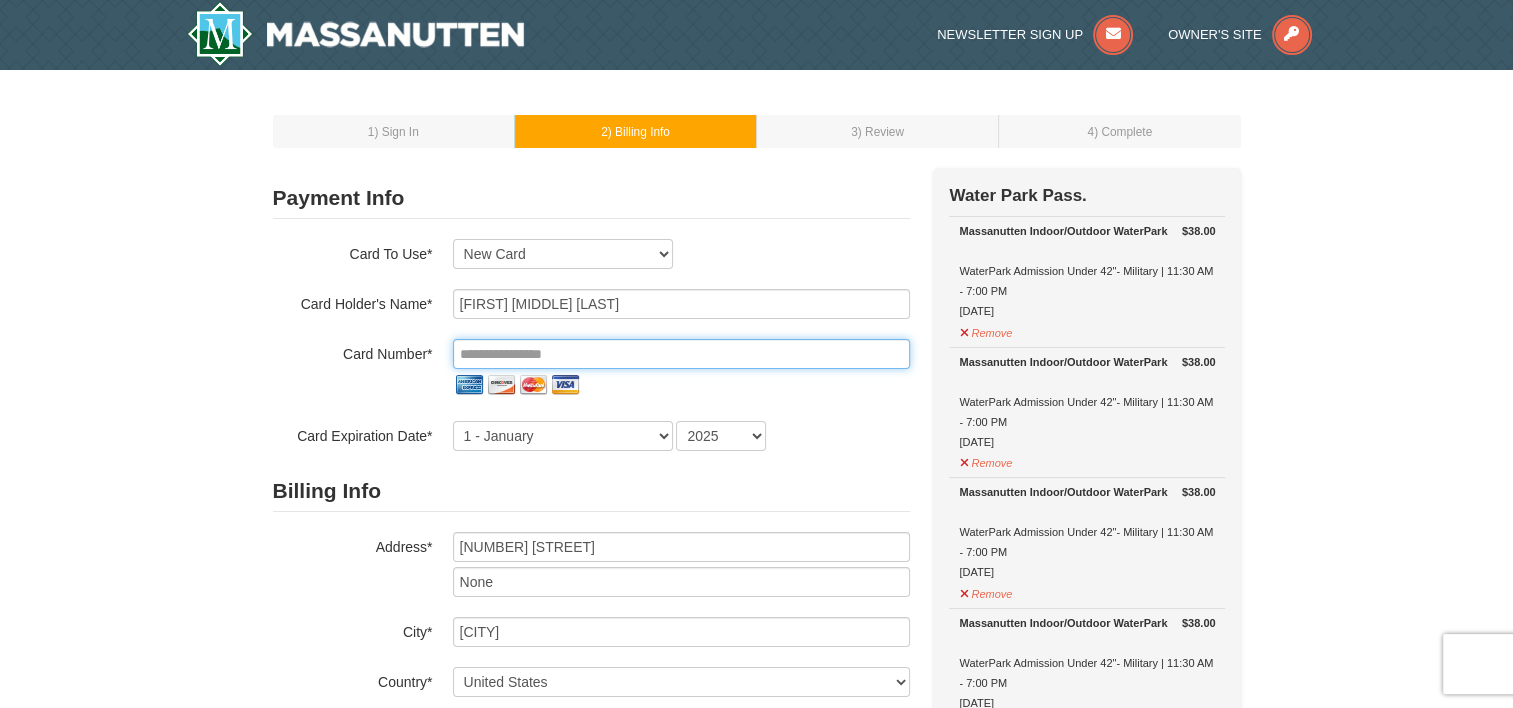 type on "**********" 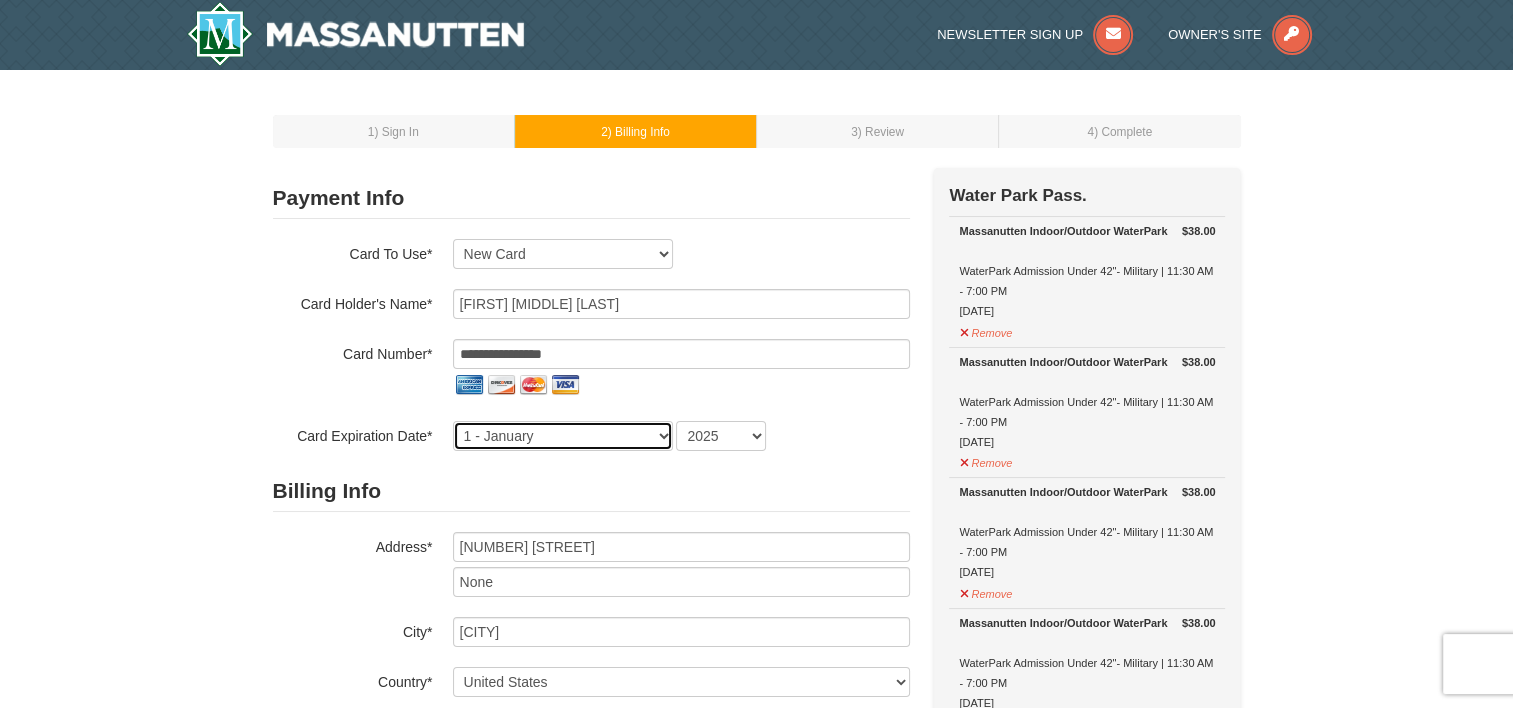 select on "11" 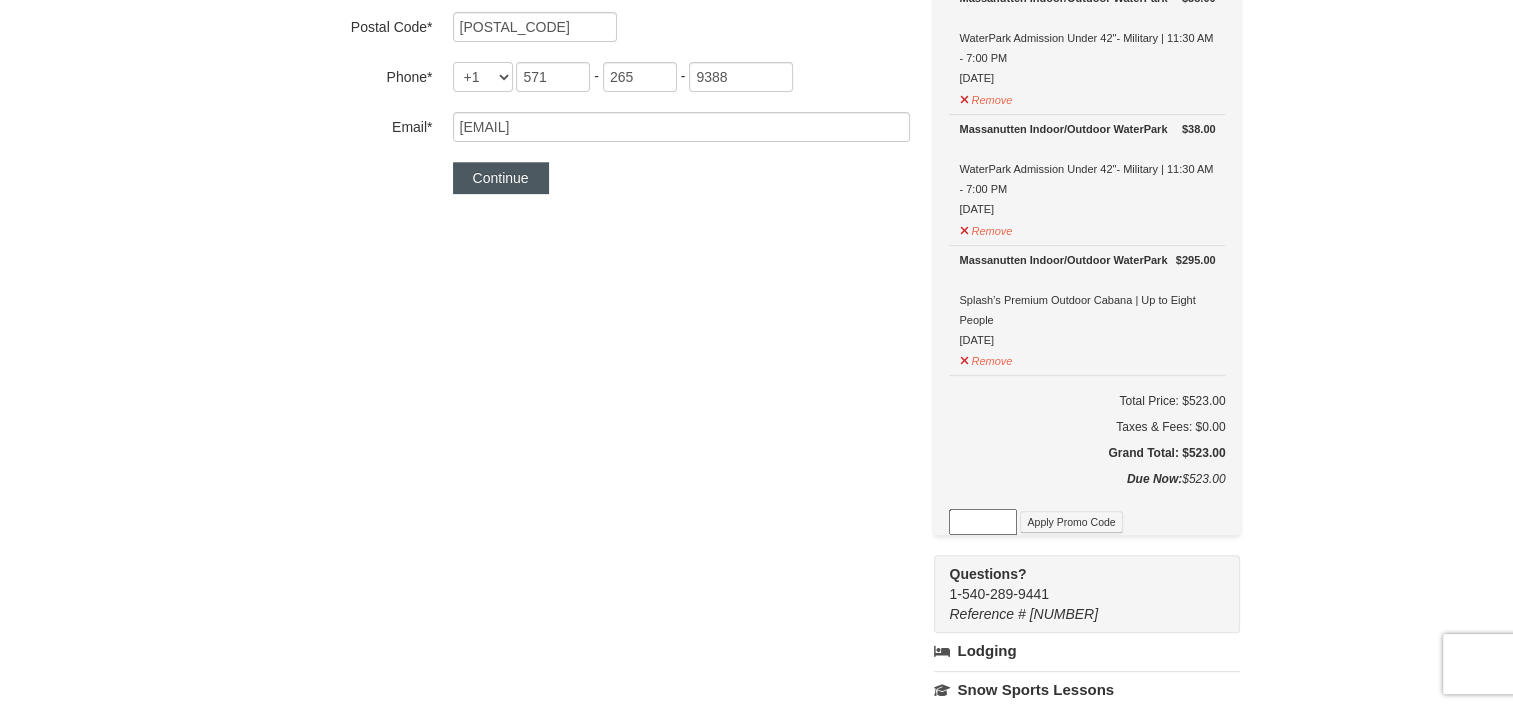 scroll, scrollTop: 756, scrollLeft: 0, axis: vertical 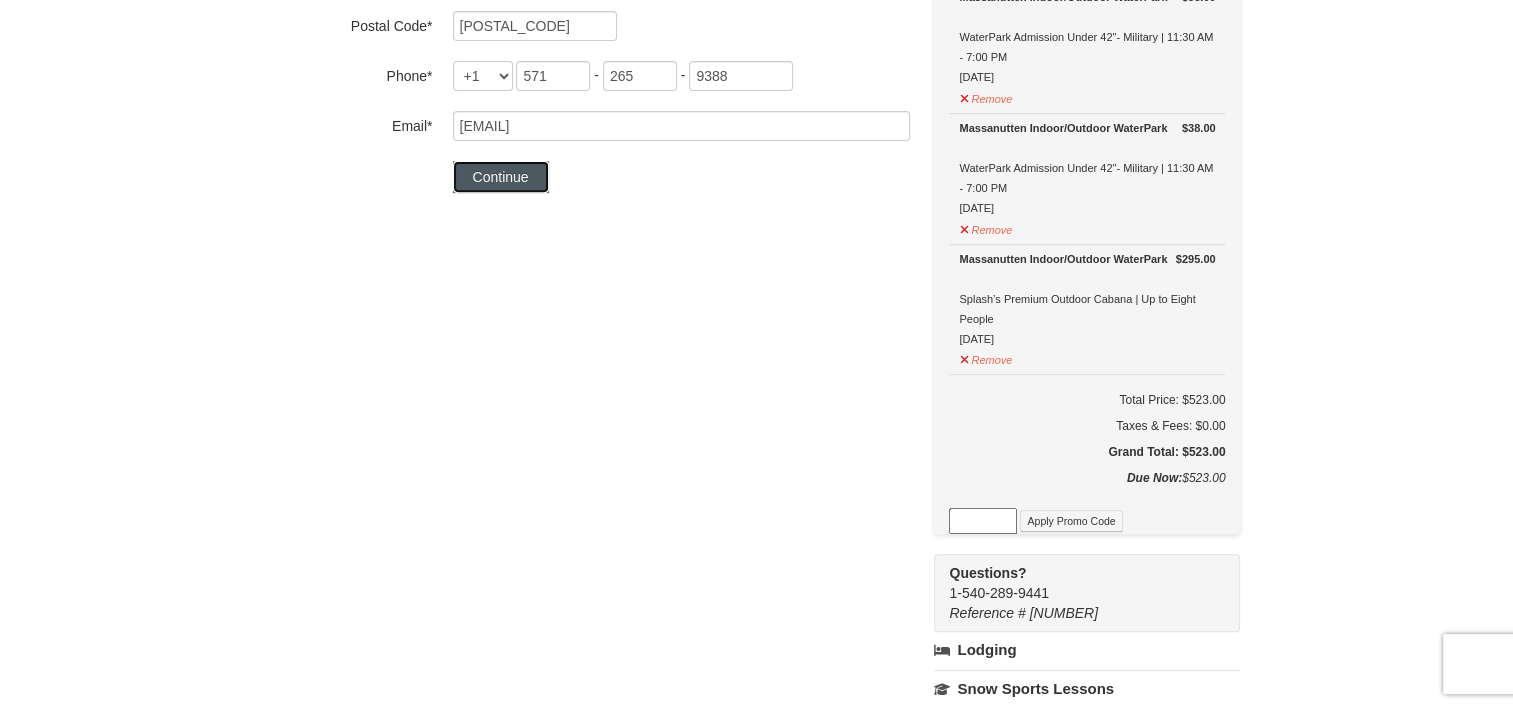 click on "Continue" at bounding box center (501, 177) 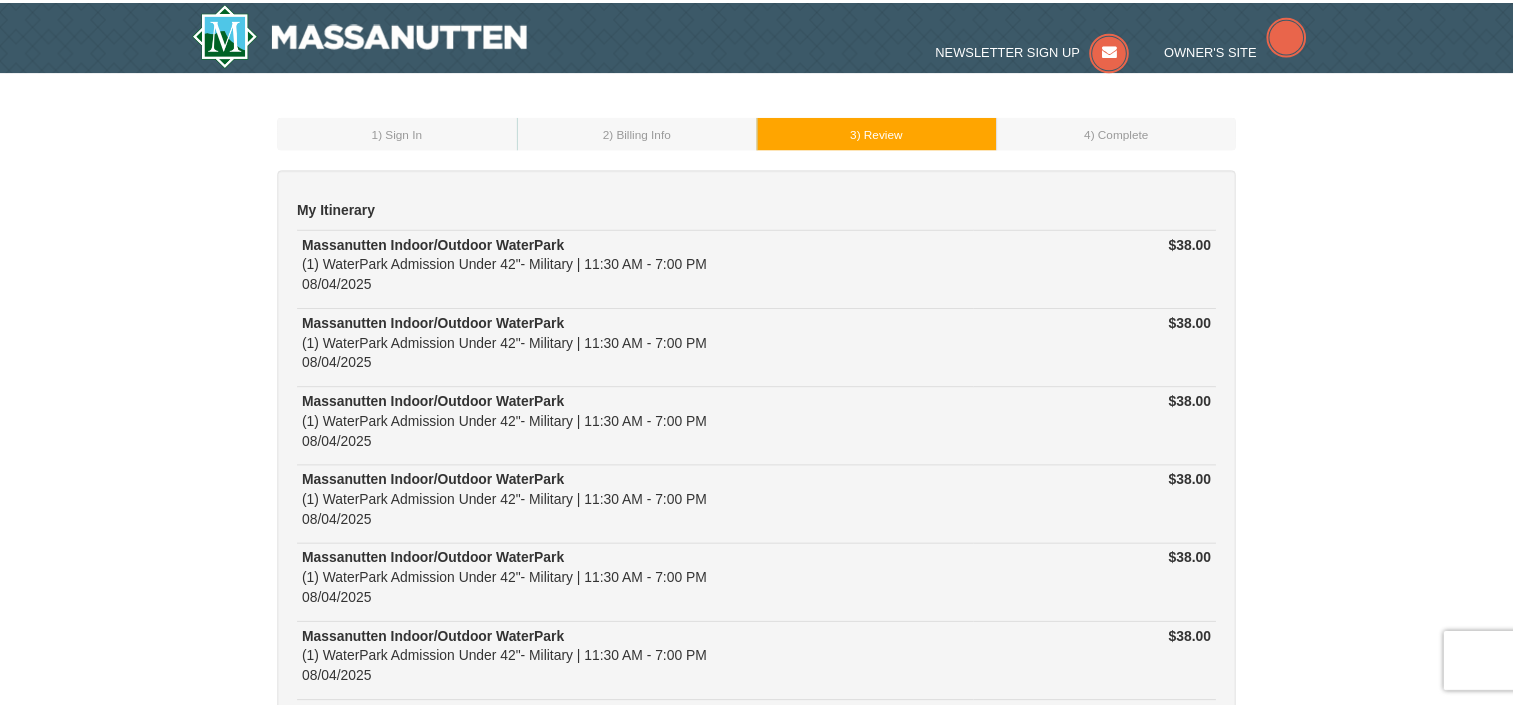 scroll, scrollTop: 0, scrollLeft: 0, axis: both 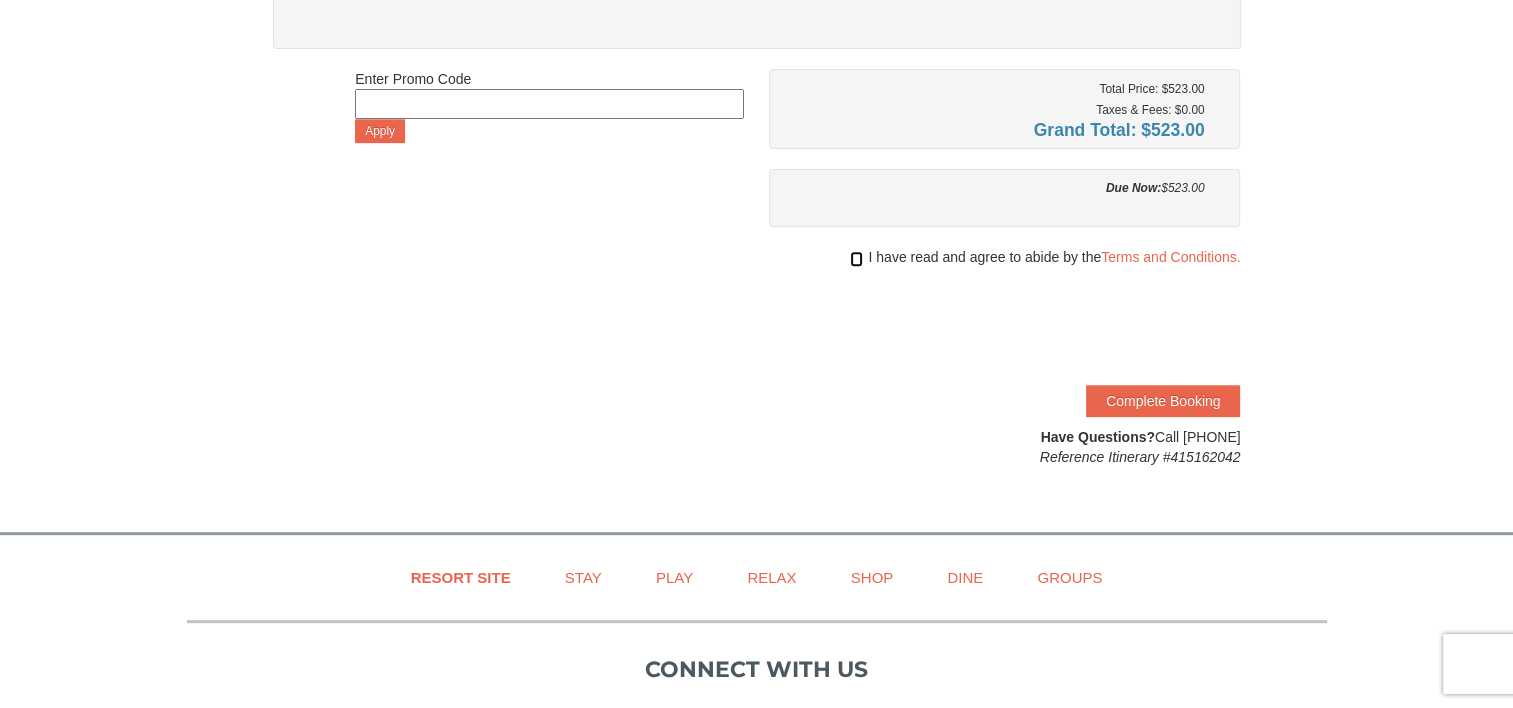 click at bounding box center (856, 259) 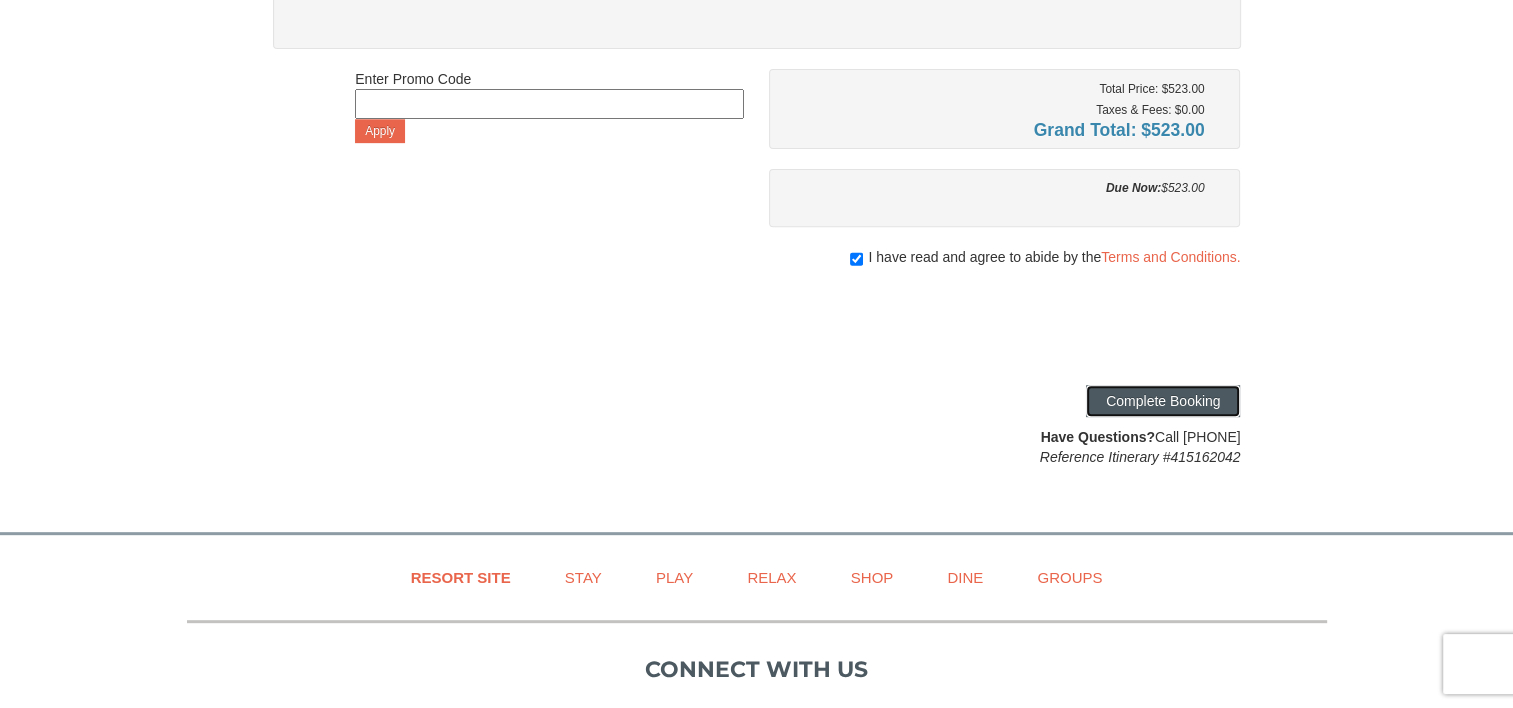click on "Complete Booking" at bounding box center (1163, 401) 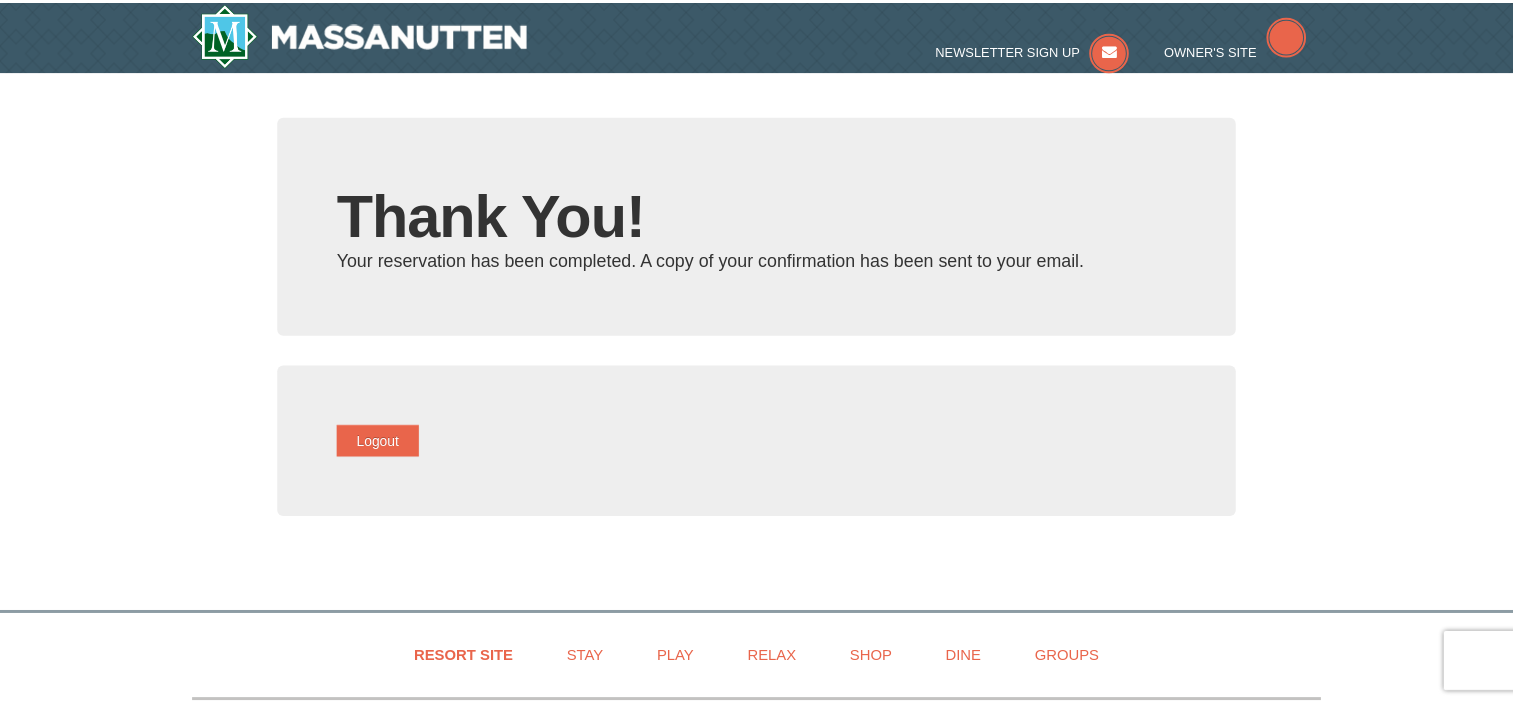 scroll, scrollTop: 0, scrollLeft: 0, axis: both 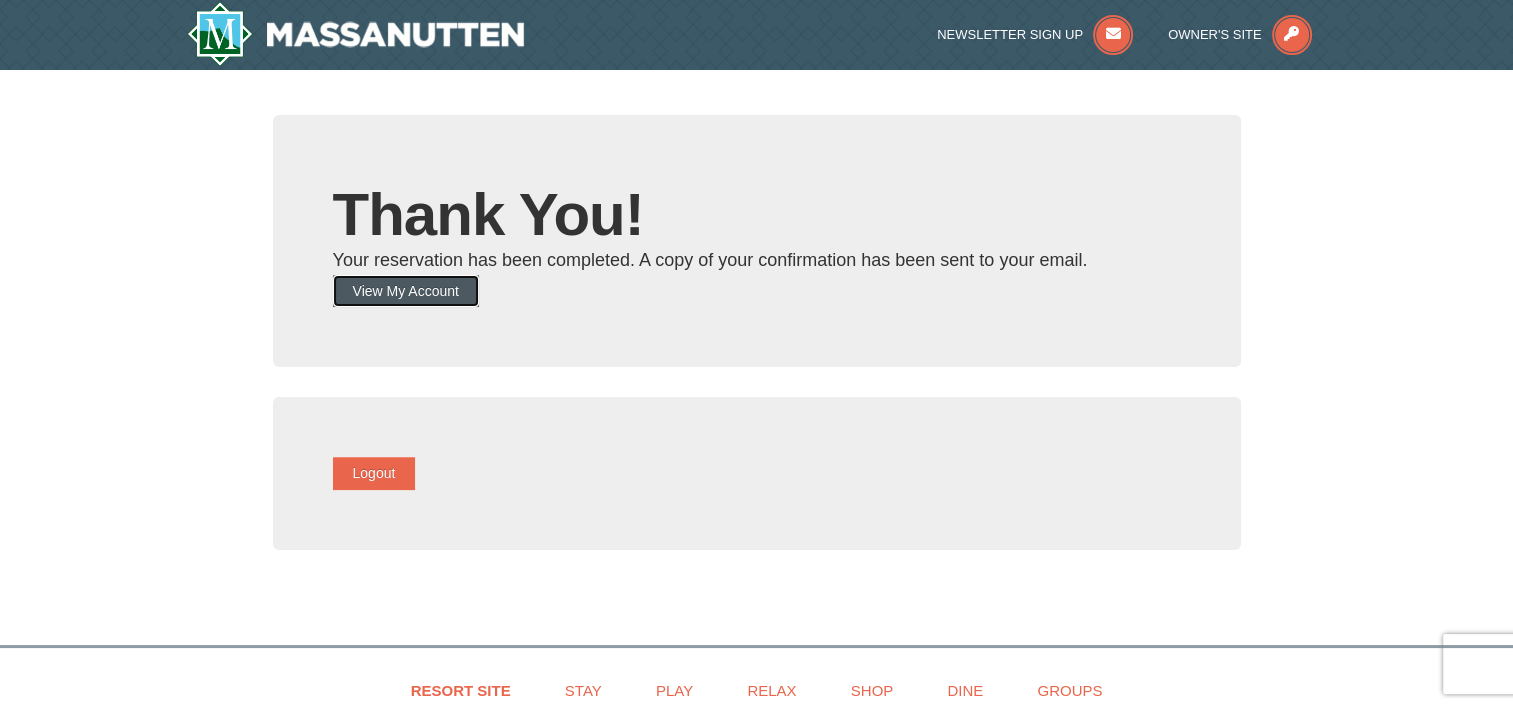 click on "View My Account" at bounding box center (406, 291) 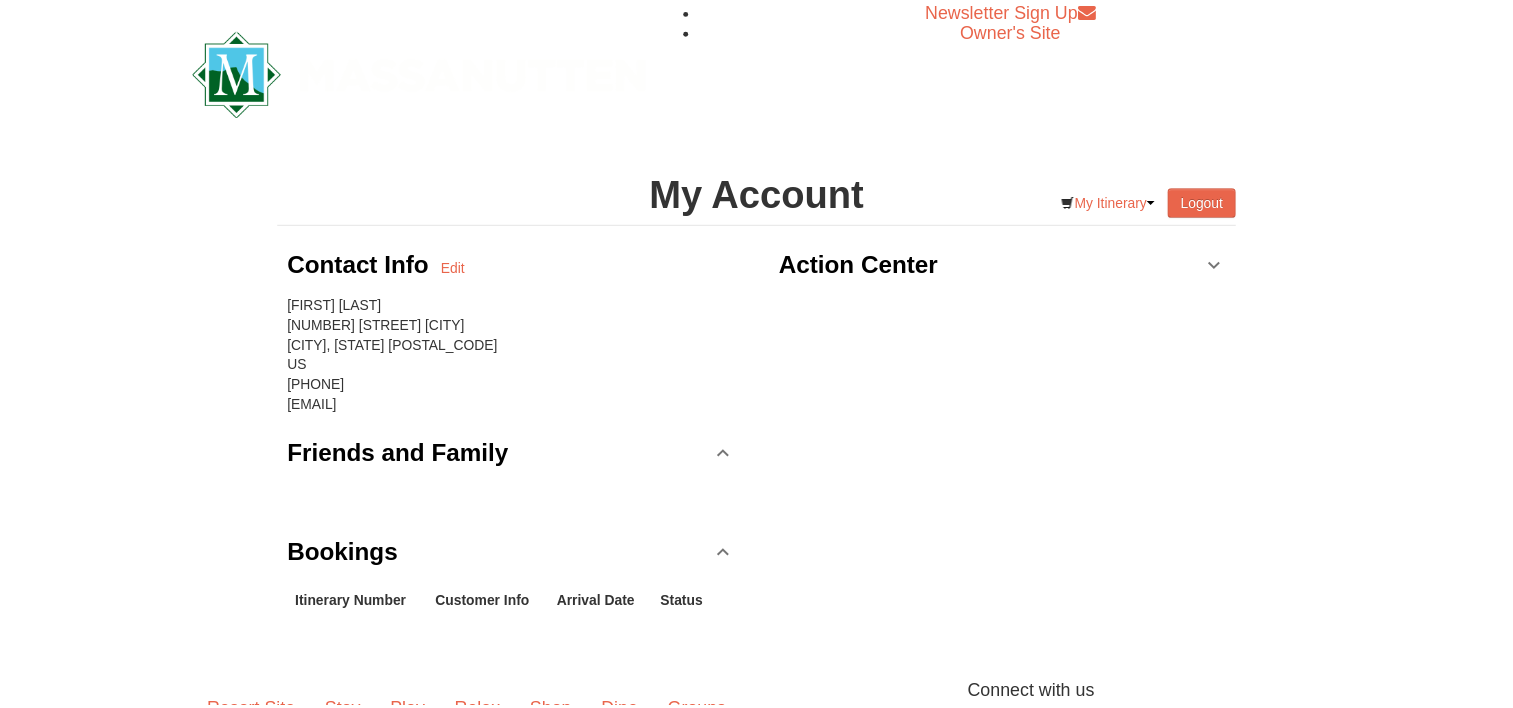 scroll, scrollTop: 0, scrollLeft: 0, axis: both 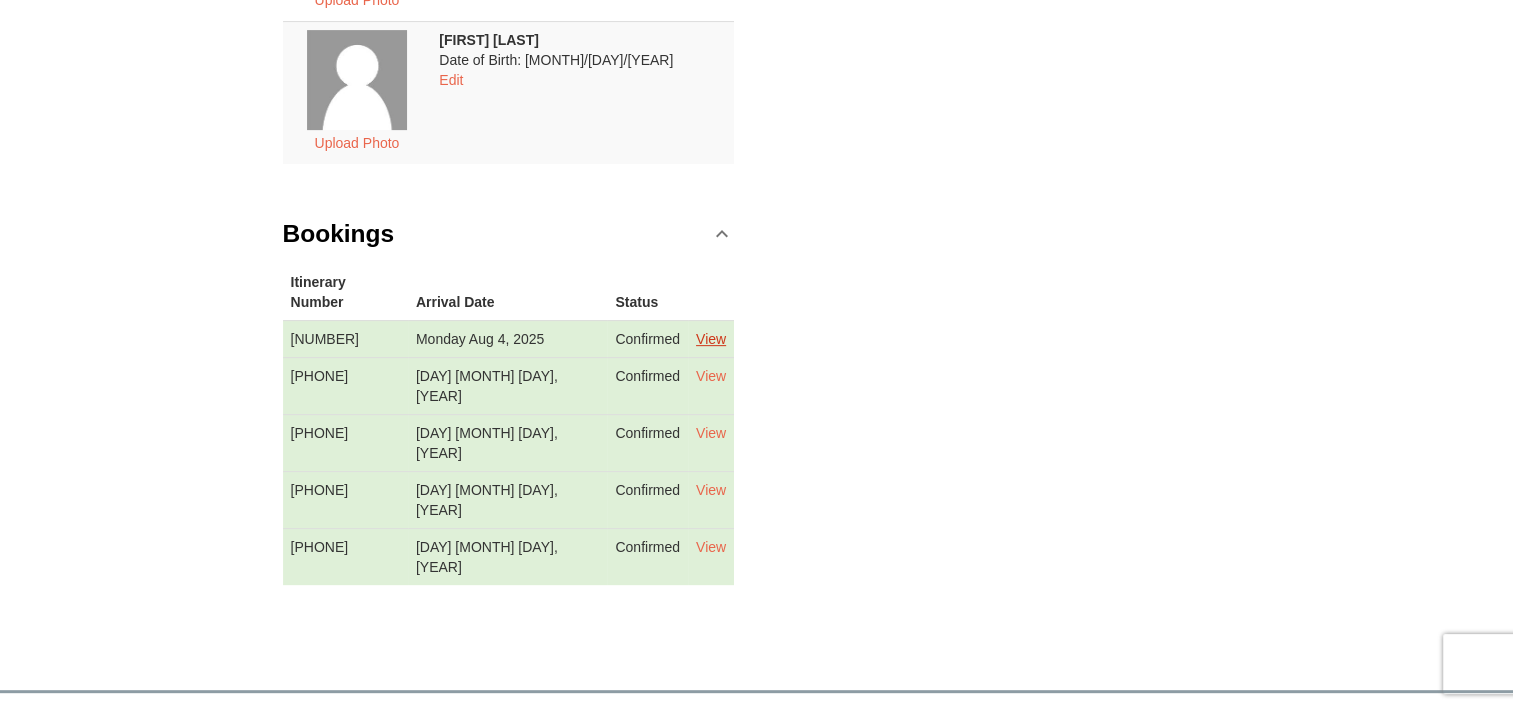 click on "View" at bounding box center [711, 339] 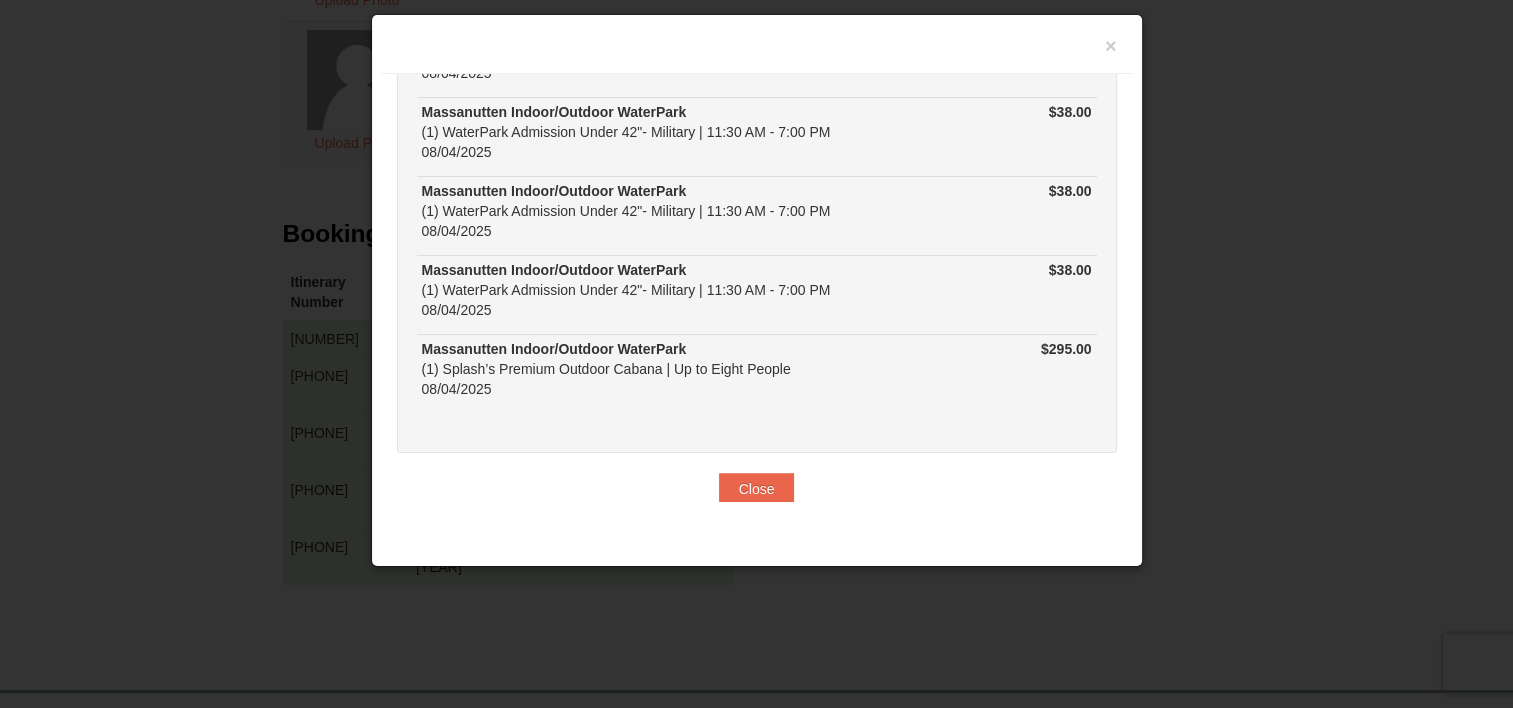scroll, scrollTop: 304, scrollLeft: 0, axis: vertical 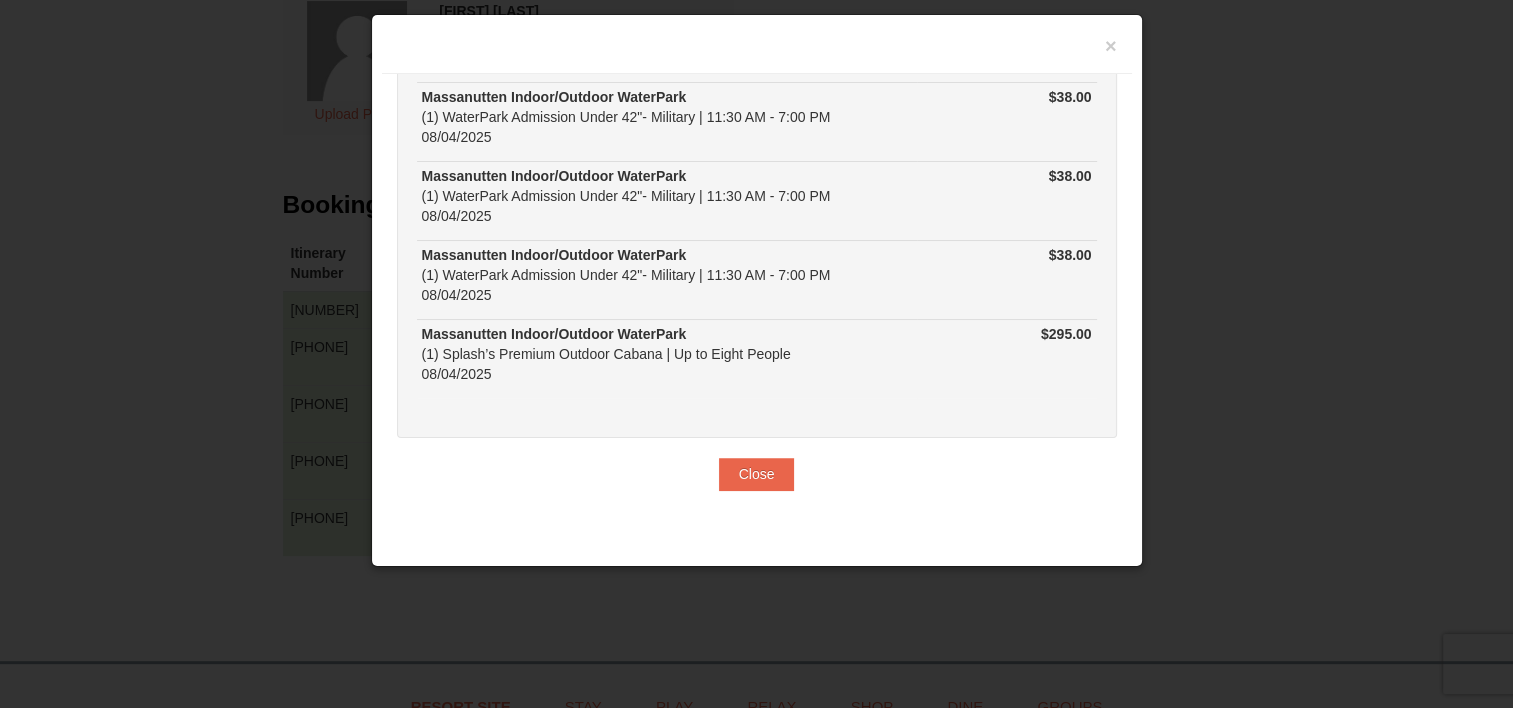 drag, startPoint x: 594, startPoint y: 281, endPoint x: 526, endPoint y: 330, distance: 83.81527 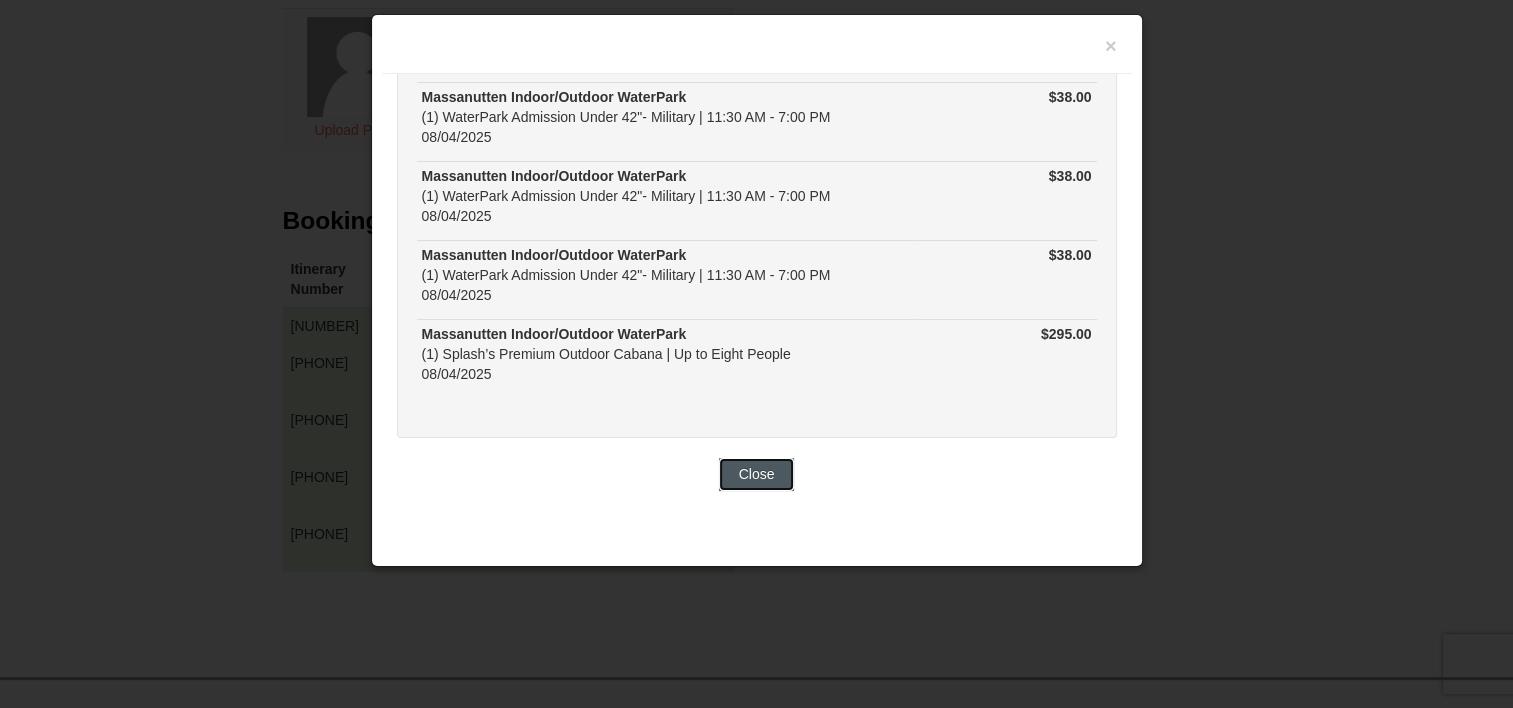 click on "Close" at bounding box center (757, 474) 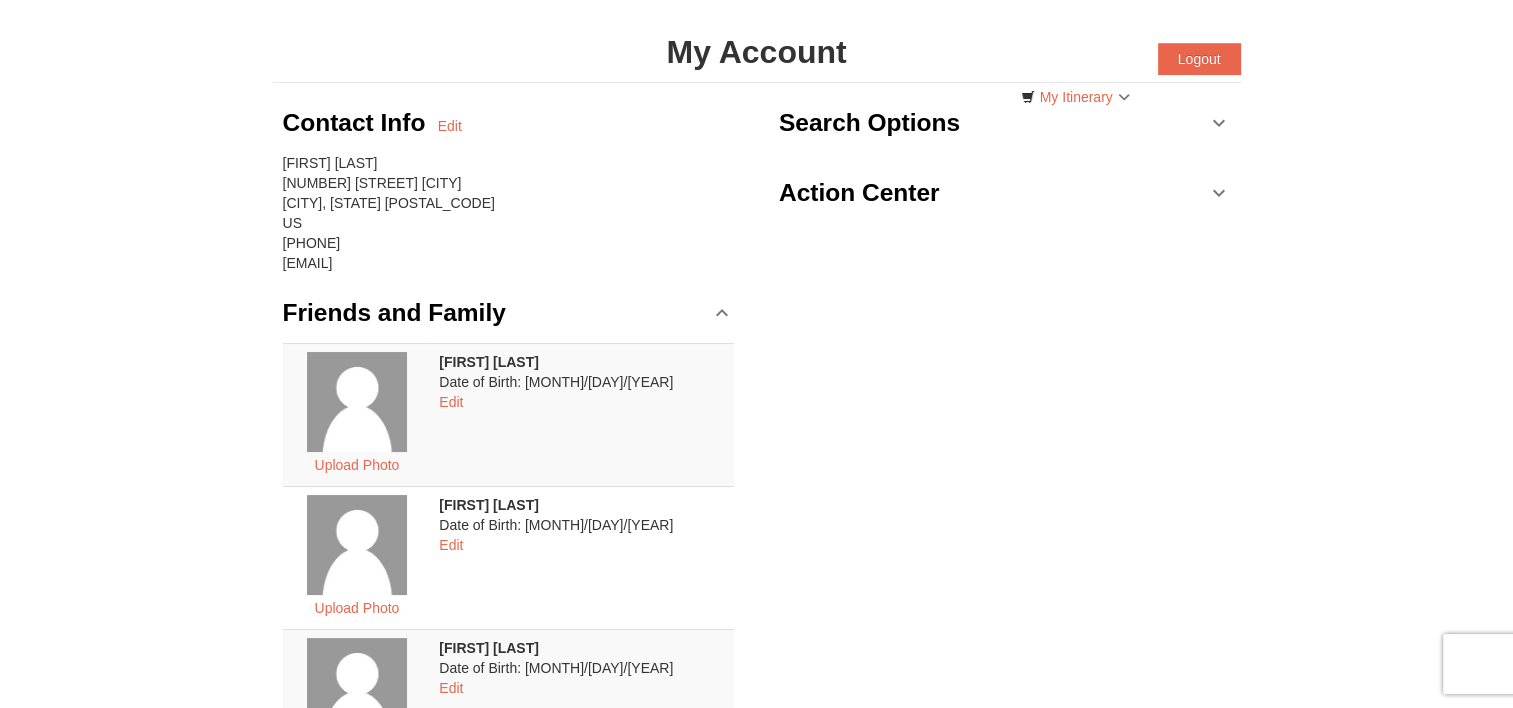 scroll, scrollTop: 54, scrollLeft: 0, axis: vertical 